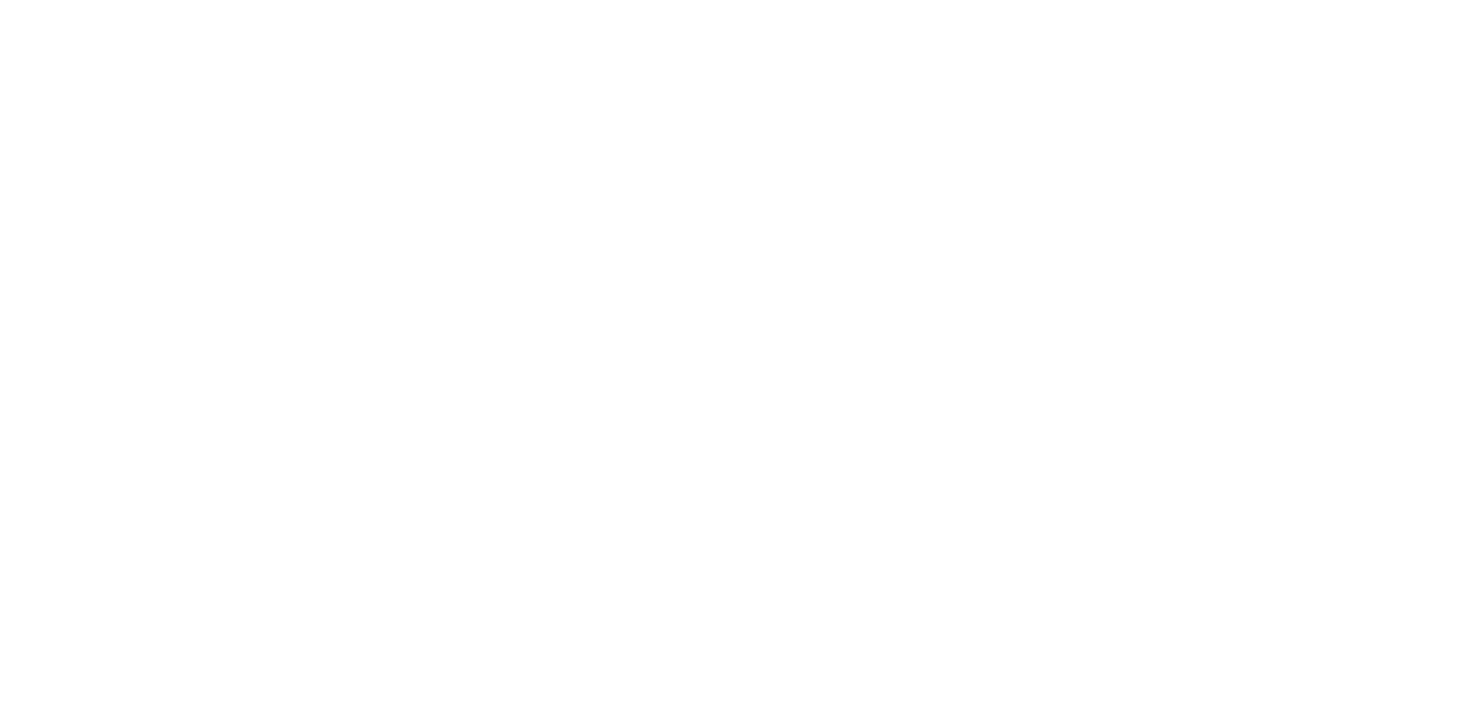 scroll, scrollTop: 0, scrollLeft: 0, axis: both 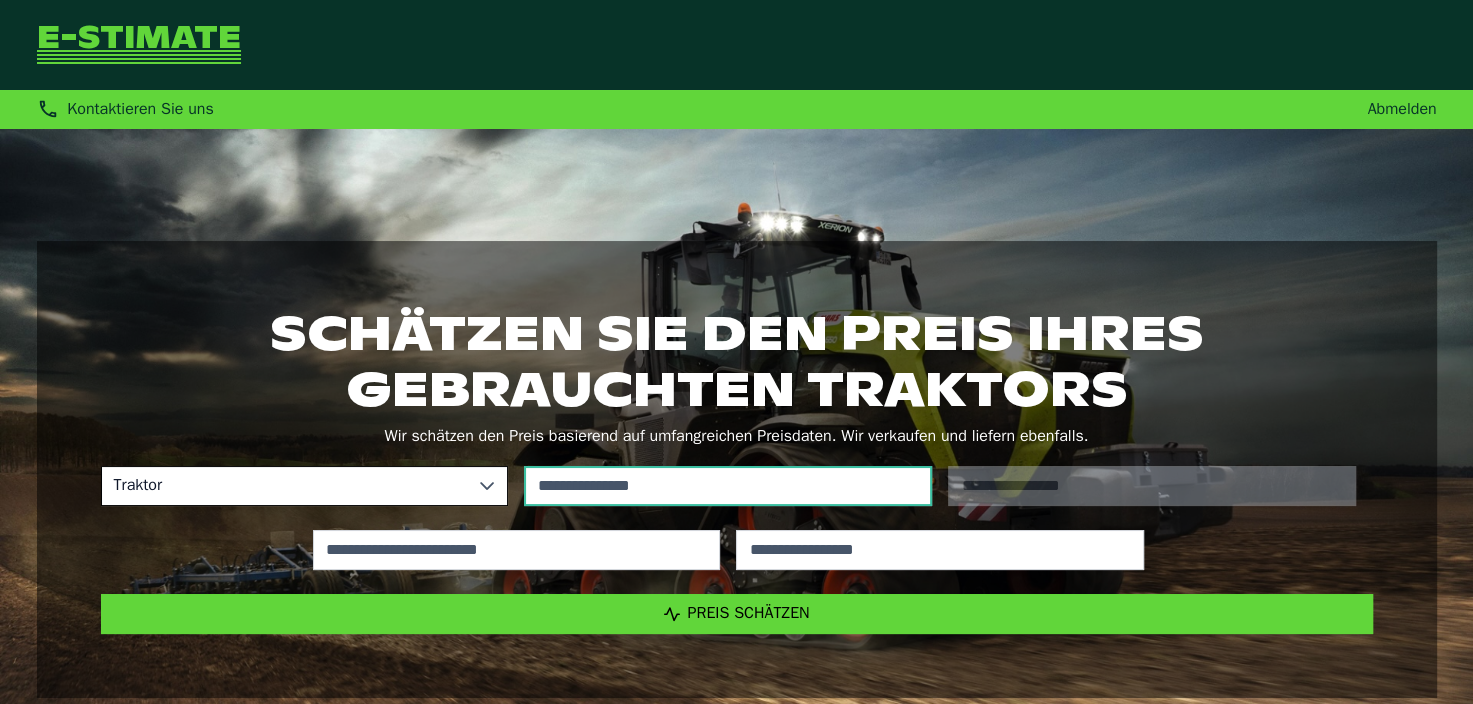 click at bounding box center (728, 486) 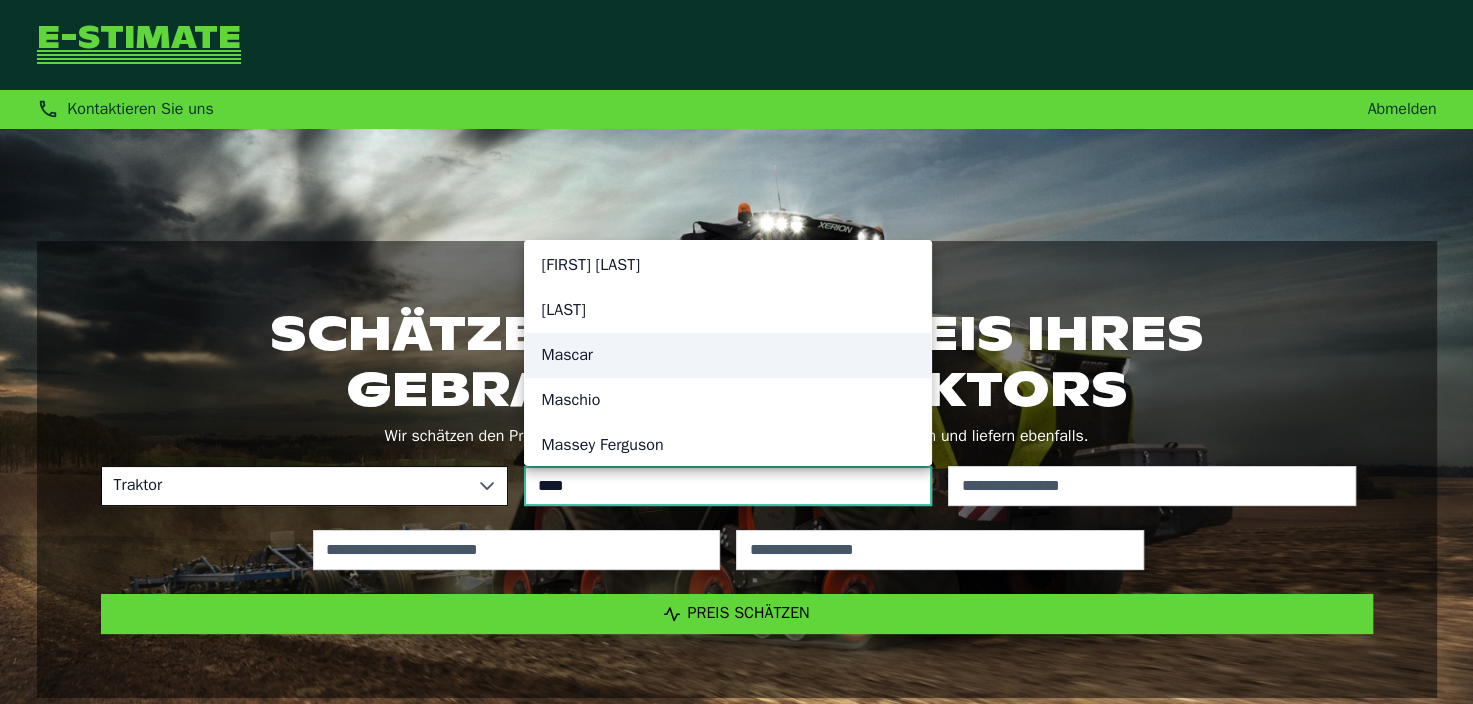scroll, scrollTop: 248, scrollLeft: 0, axis: vertical 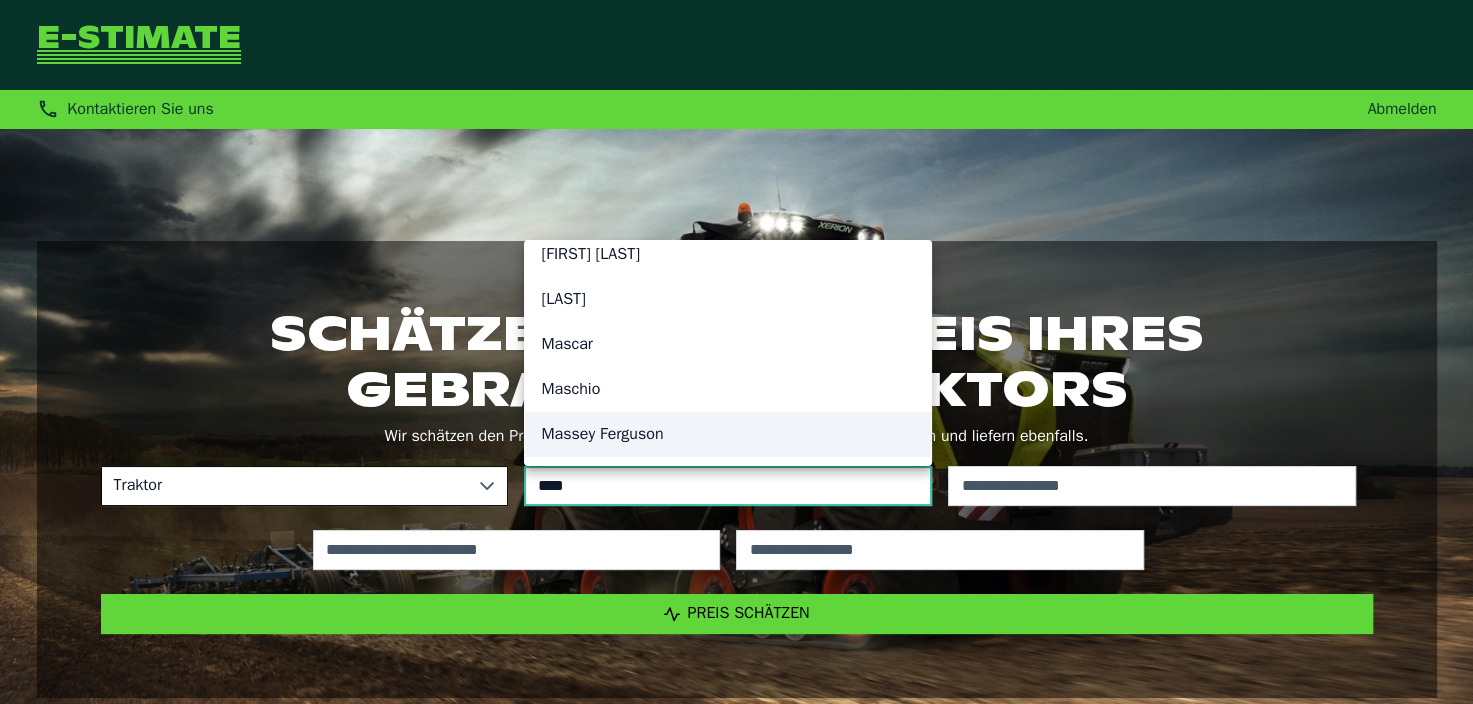 type on "****" 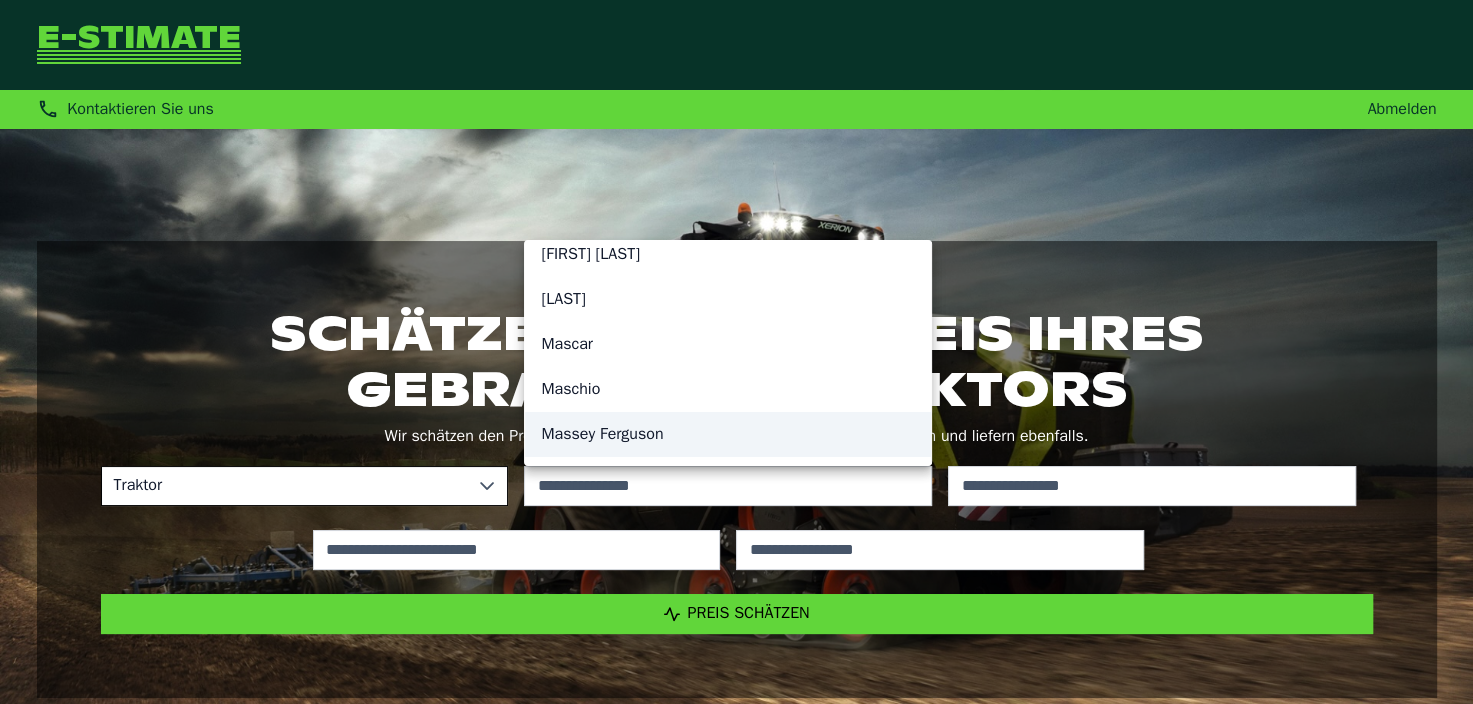 click on "Massey Ferguson" 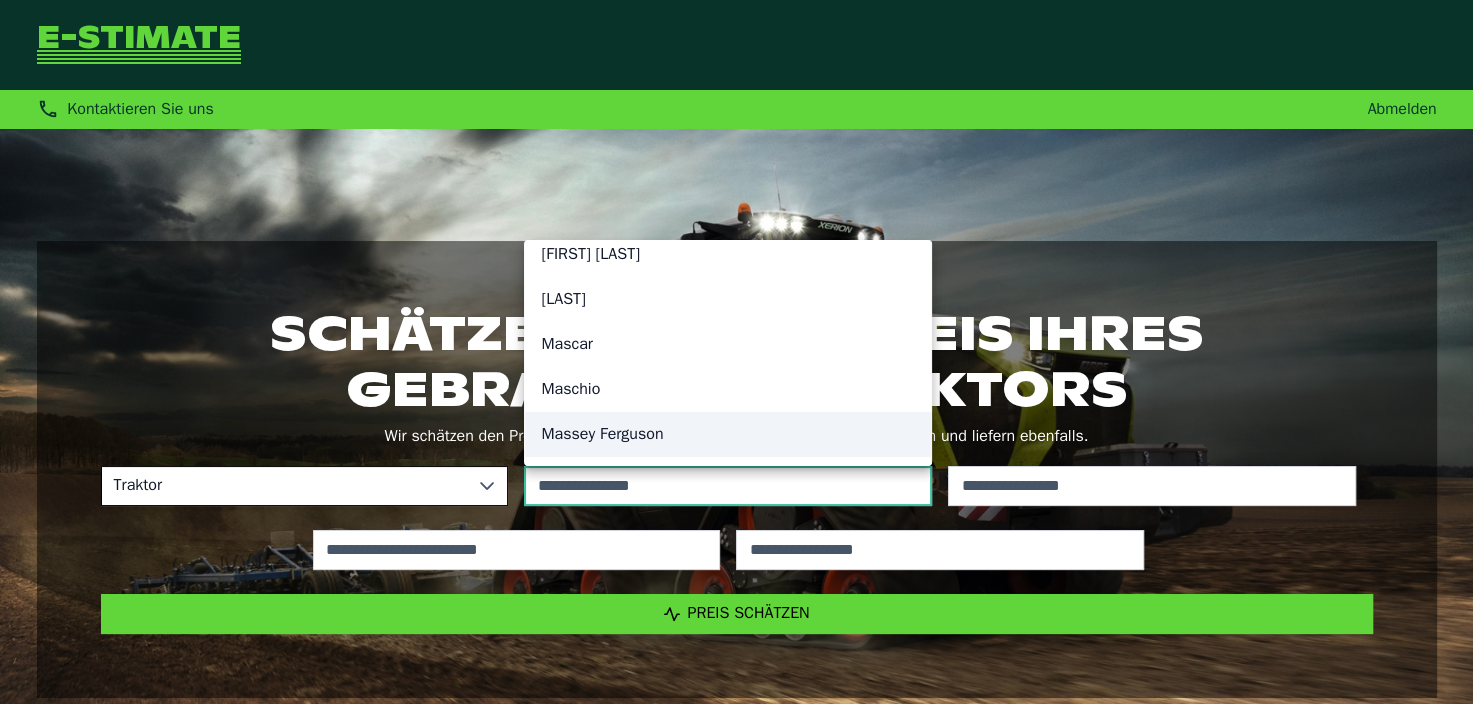 type on "**********" 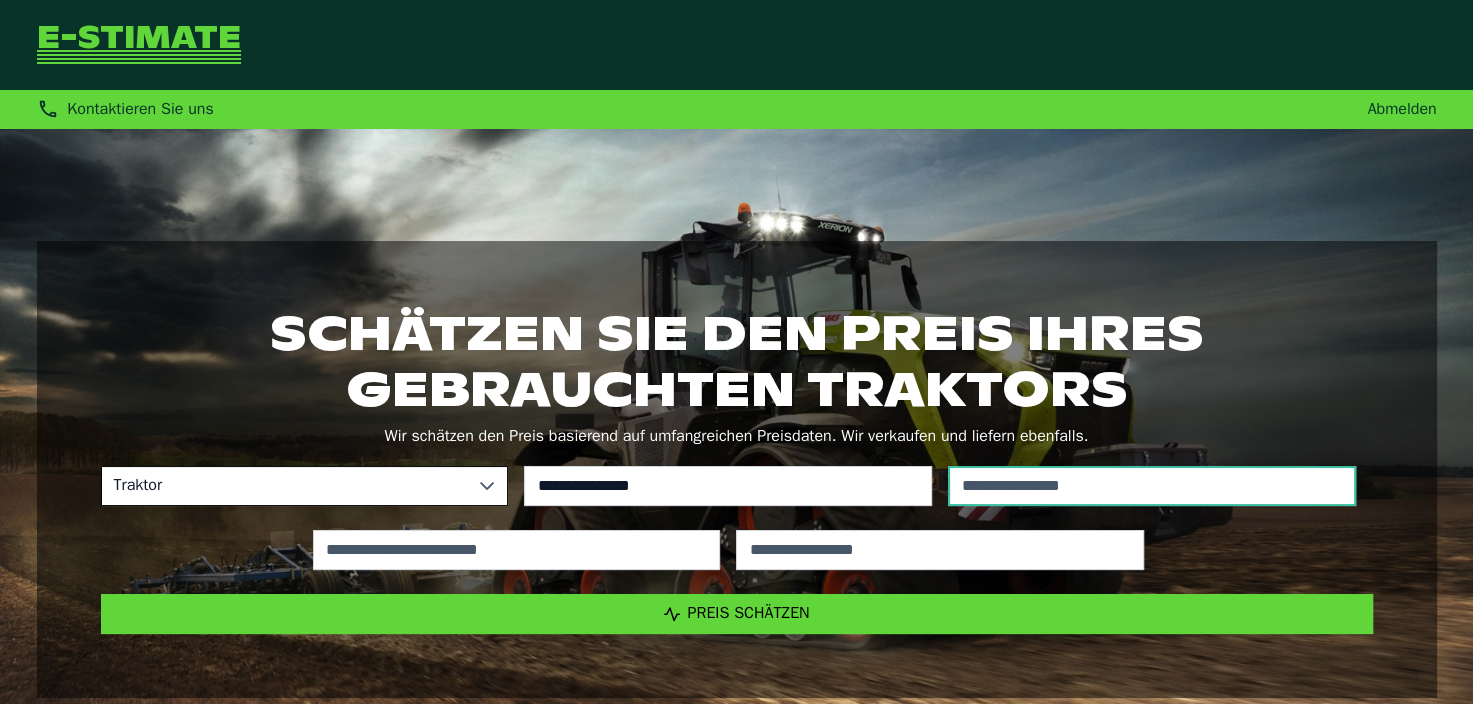 click at bounding box center (1152, 486) 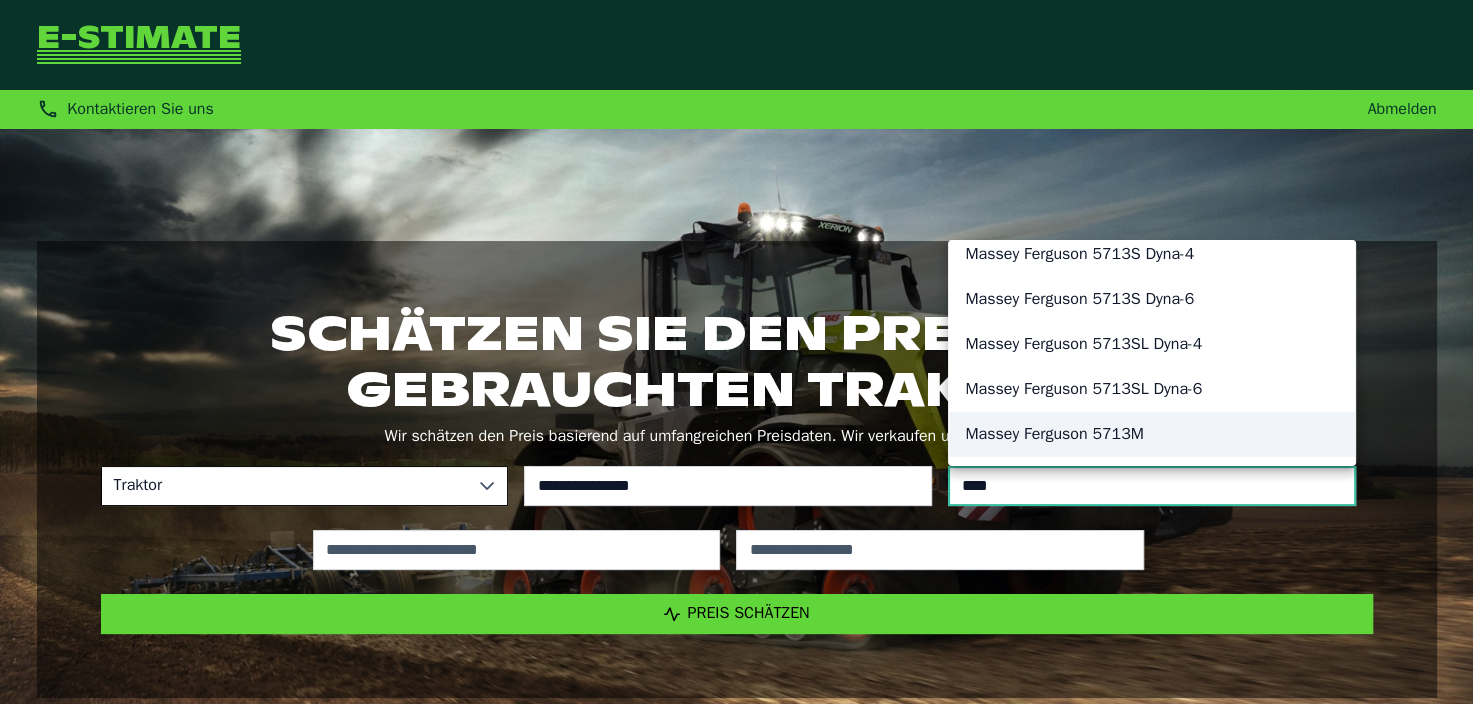 scroll, scrollTop: 0, scrollLeft: 0, axis: both 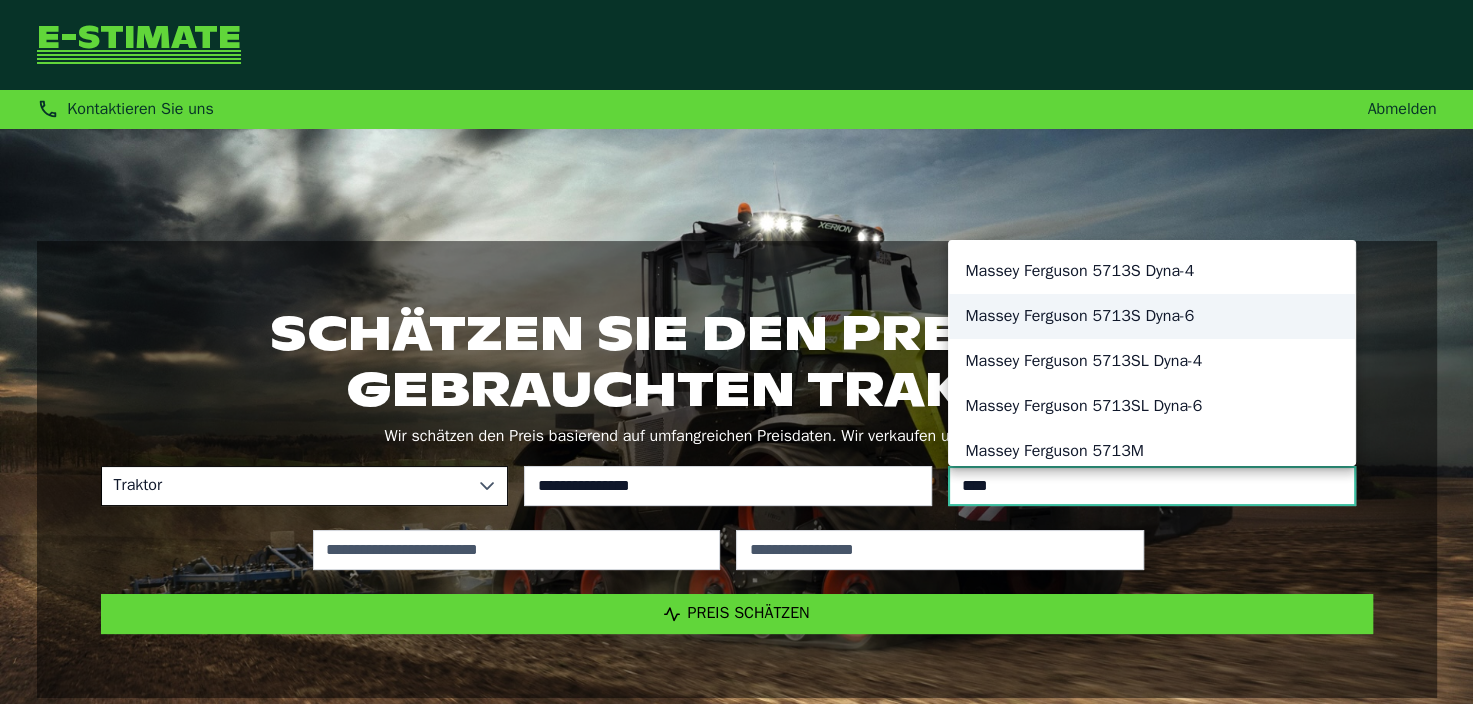 type on "****" 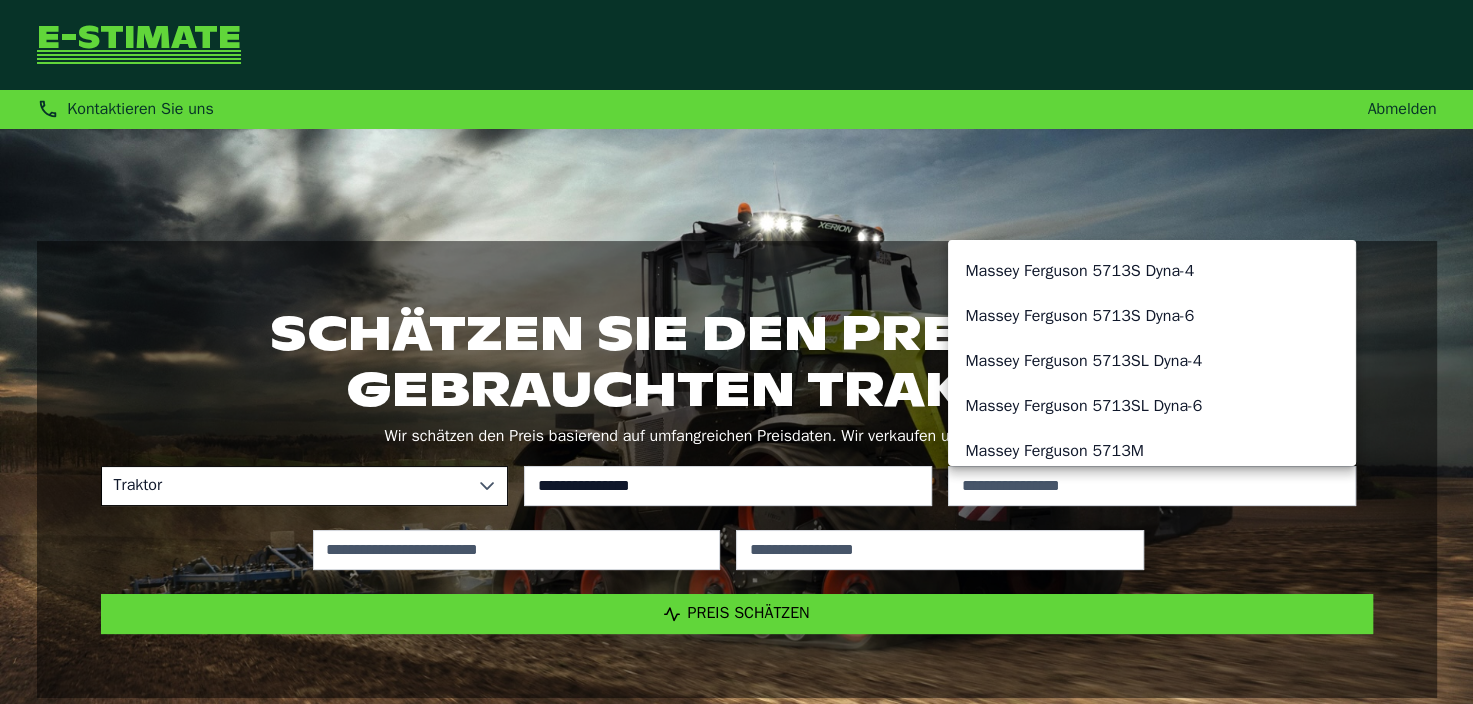 click on "Massey Ferguson 5713S Dyna-6" 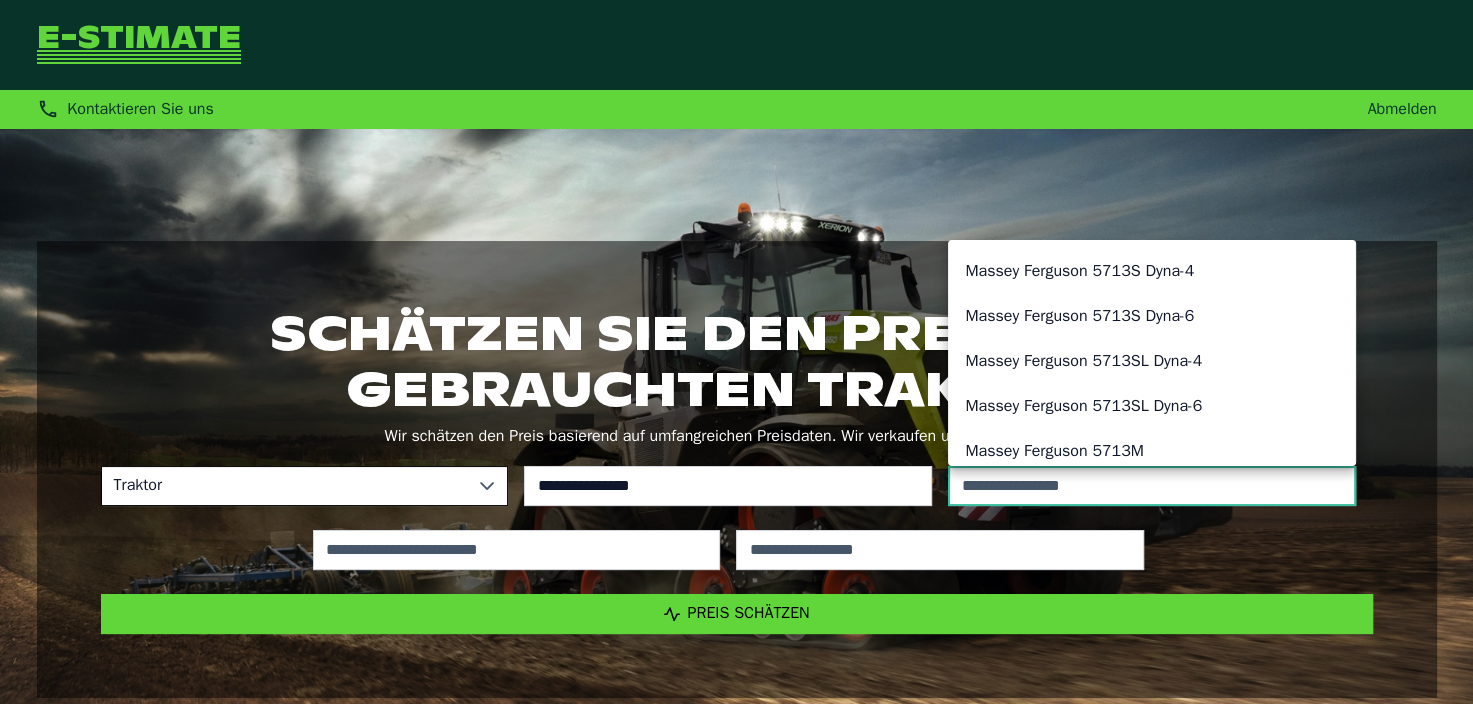 type on "**********" 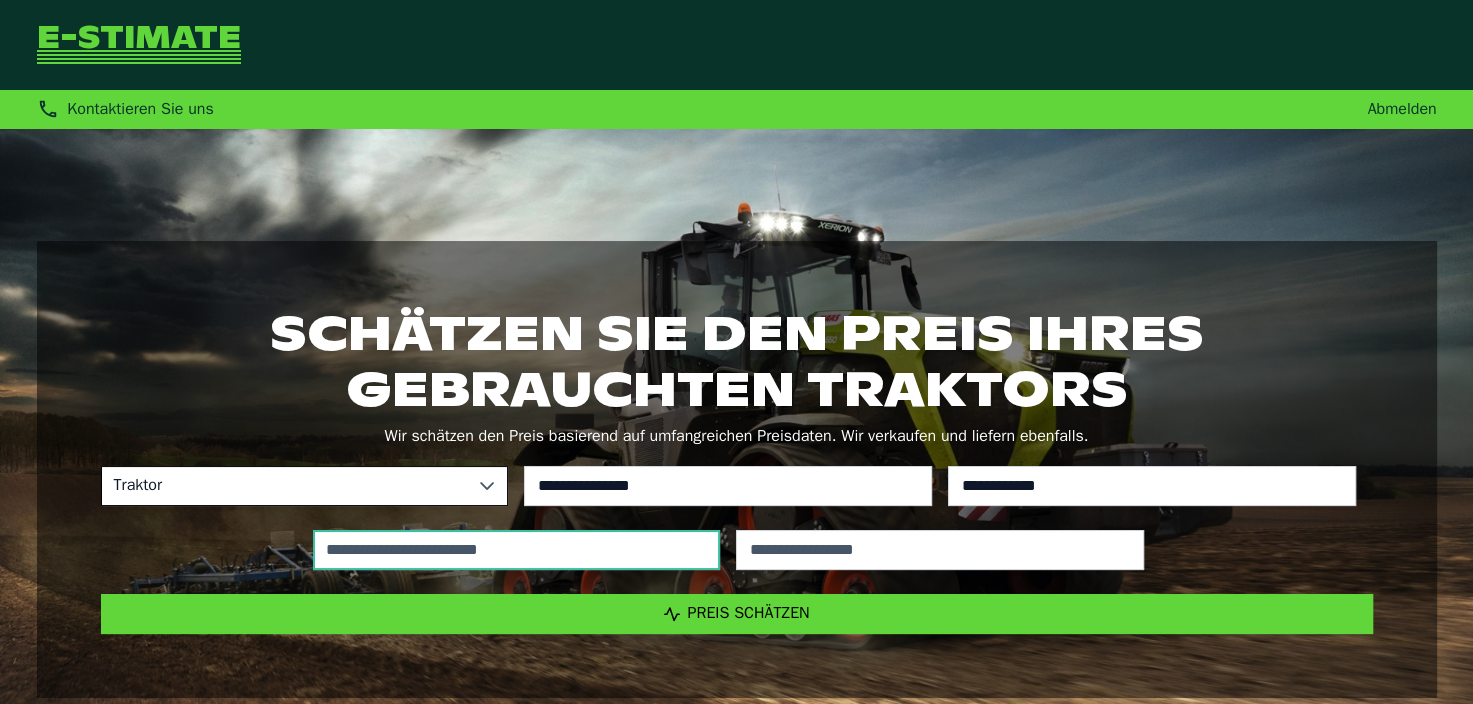 click at bounding box center (517, 550) 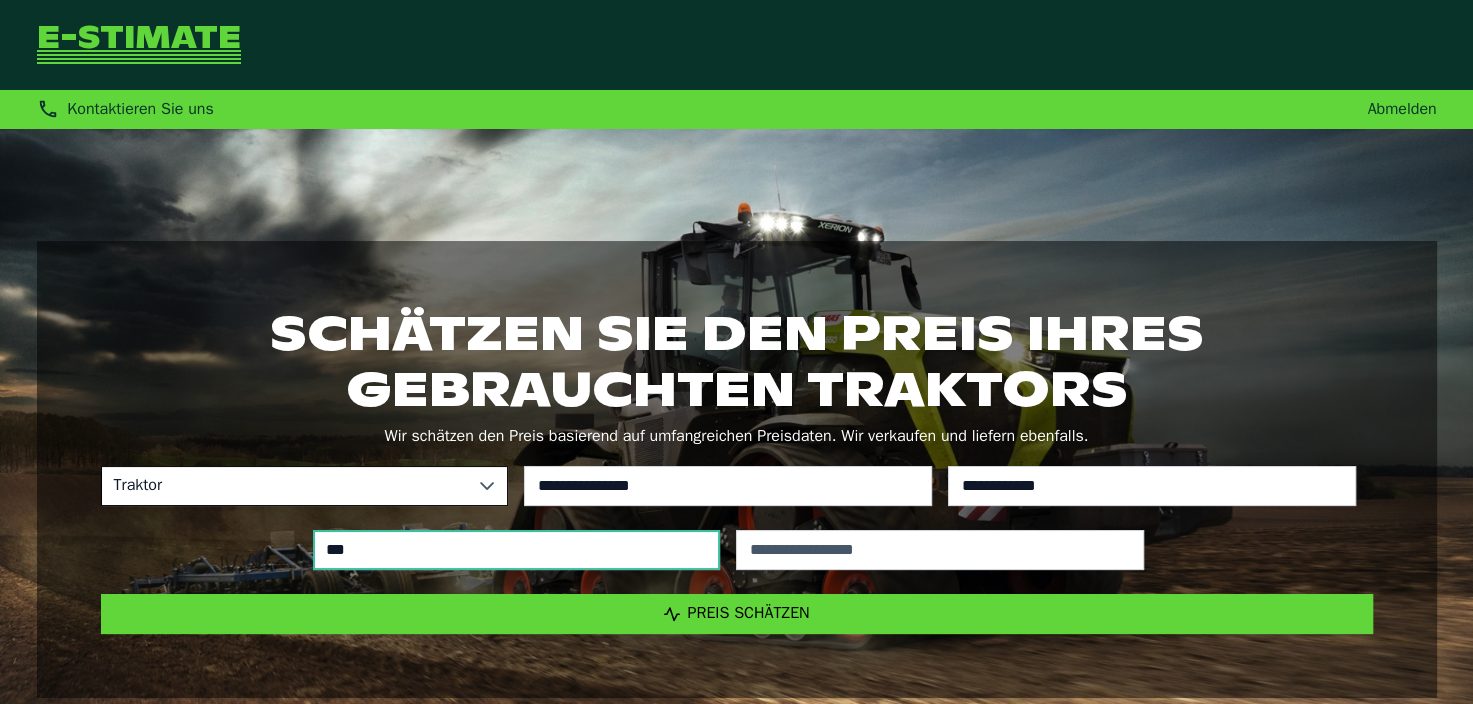 type on "*****" 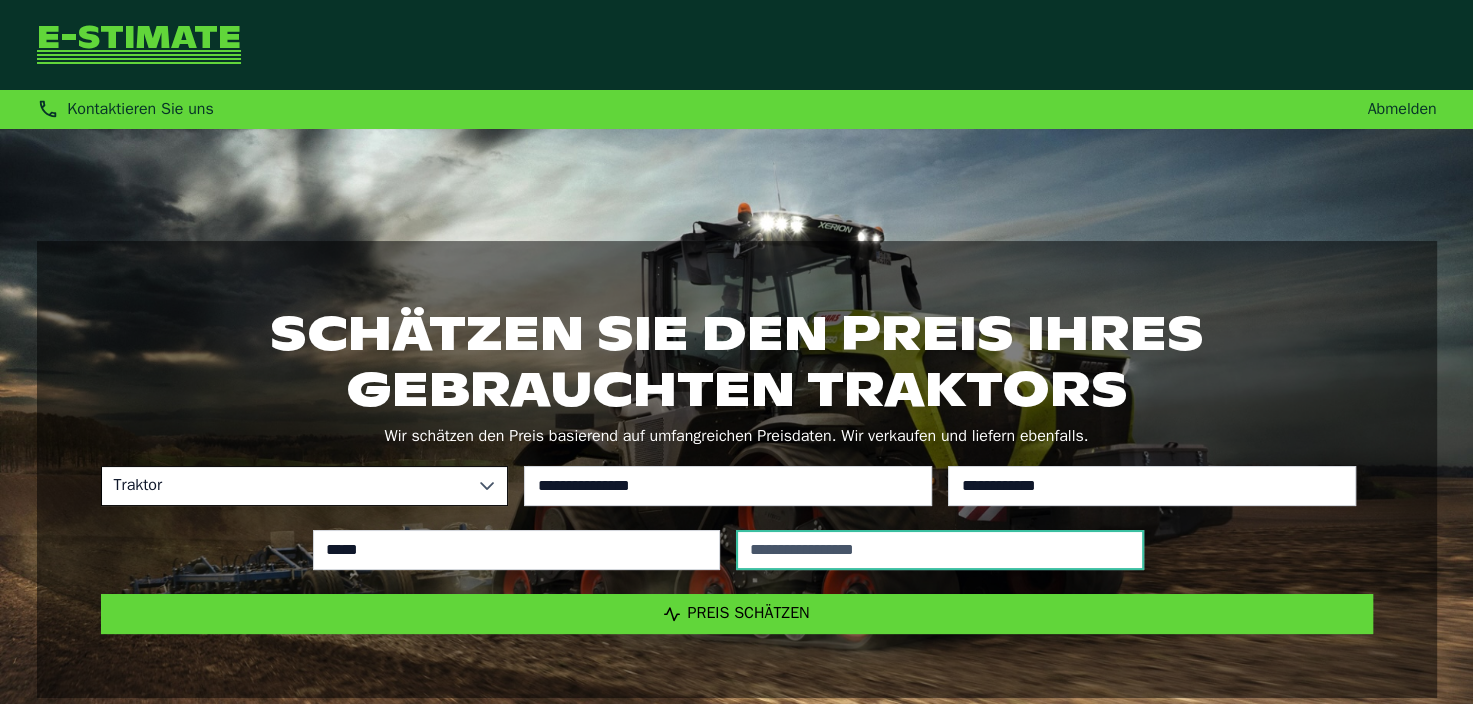 click at bounding box center (940, 550) 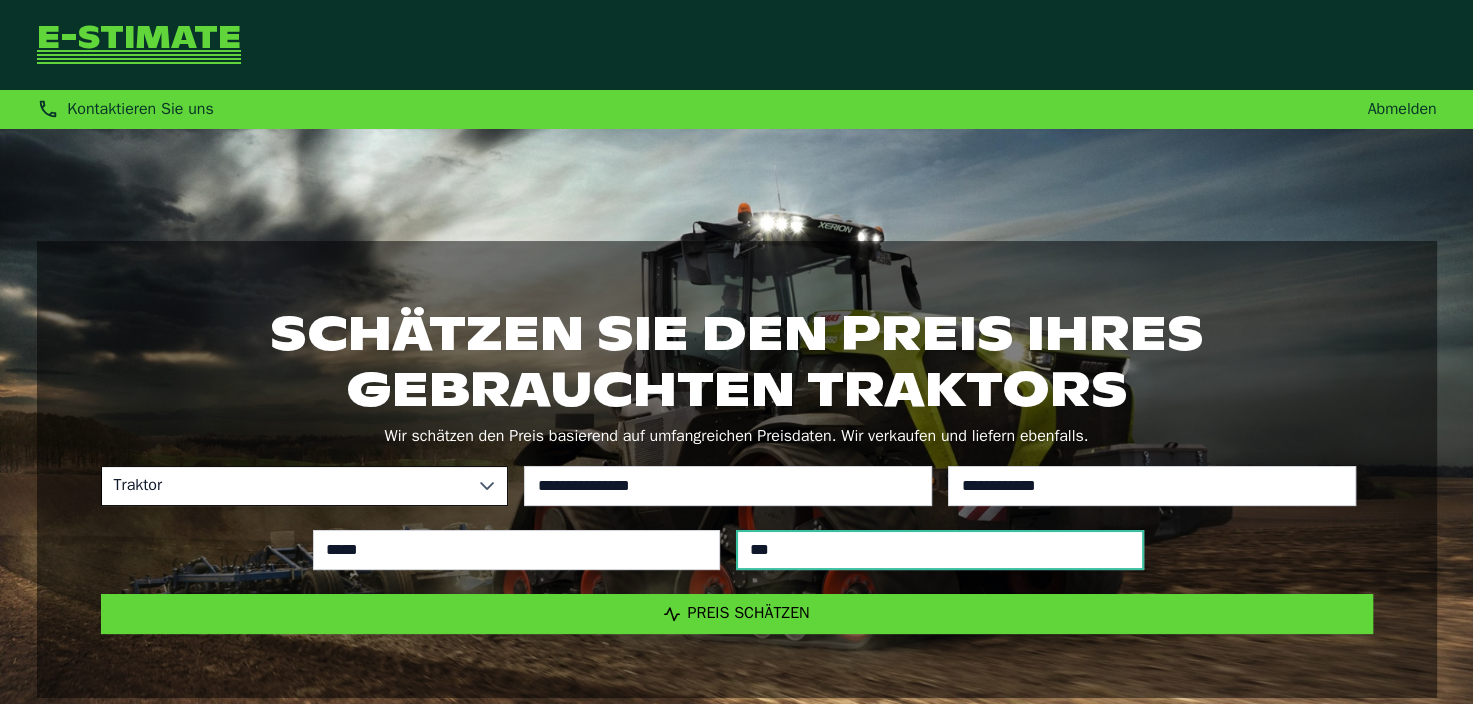 type on "****" 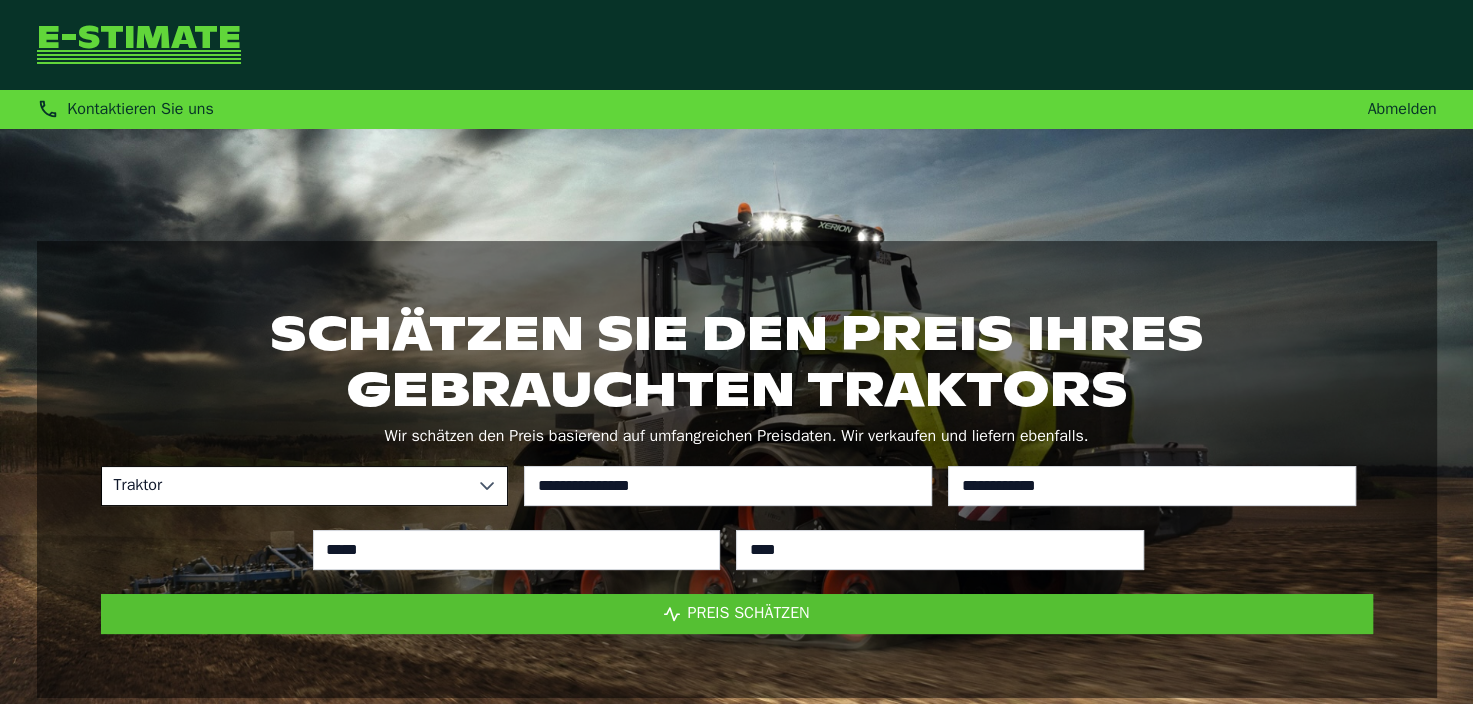 click on "Preis schätzen" at bounding box center (737, 614) 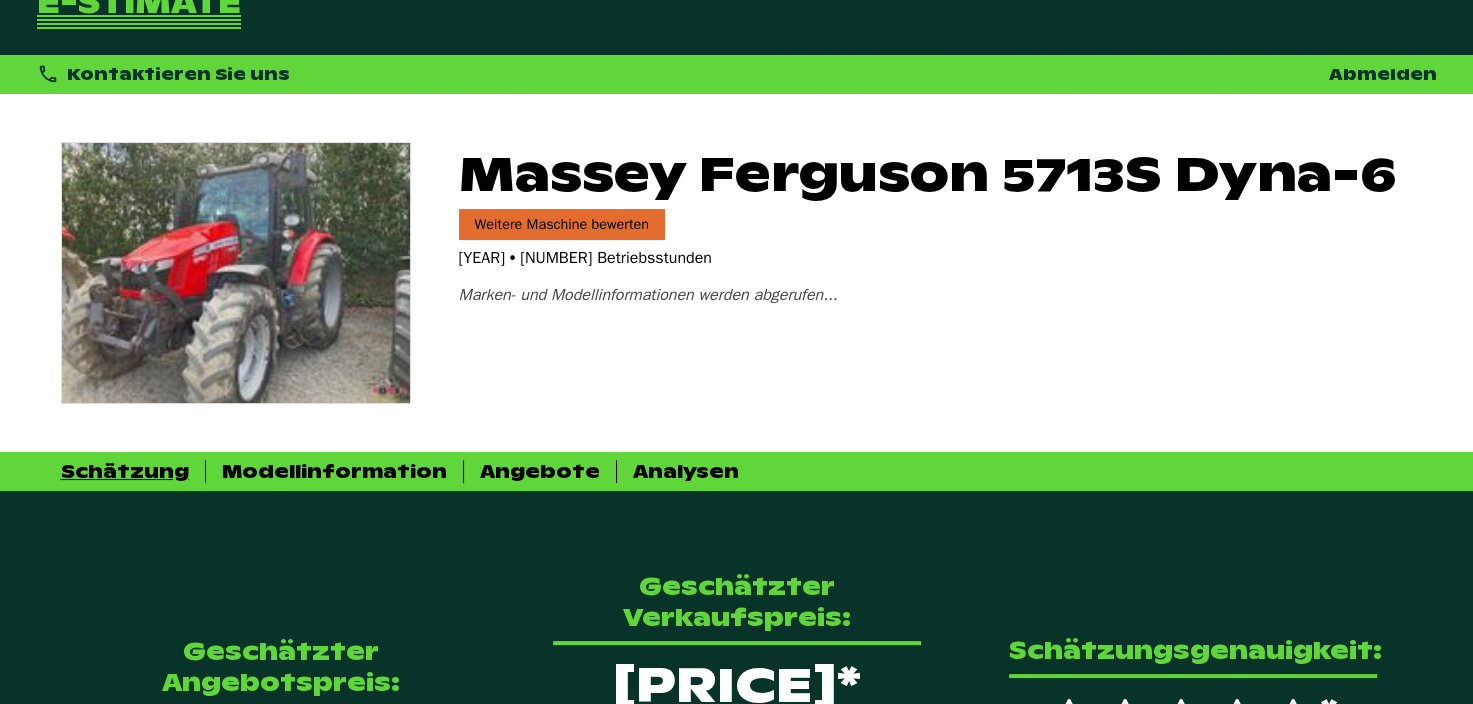scroll, scrollTop: 0, scrollLeft: 0, axis: both 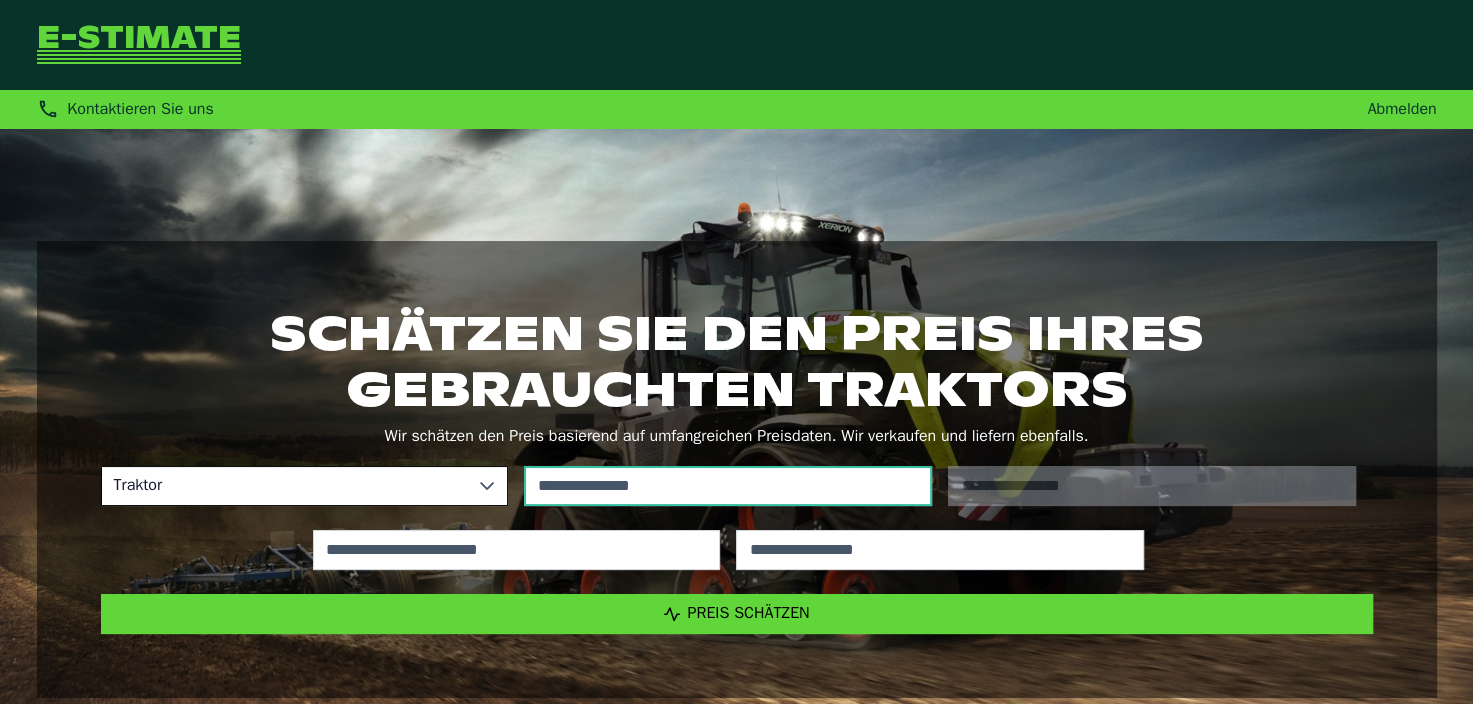 click at bounding box center [728, 486] 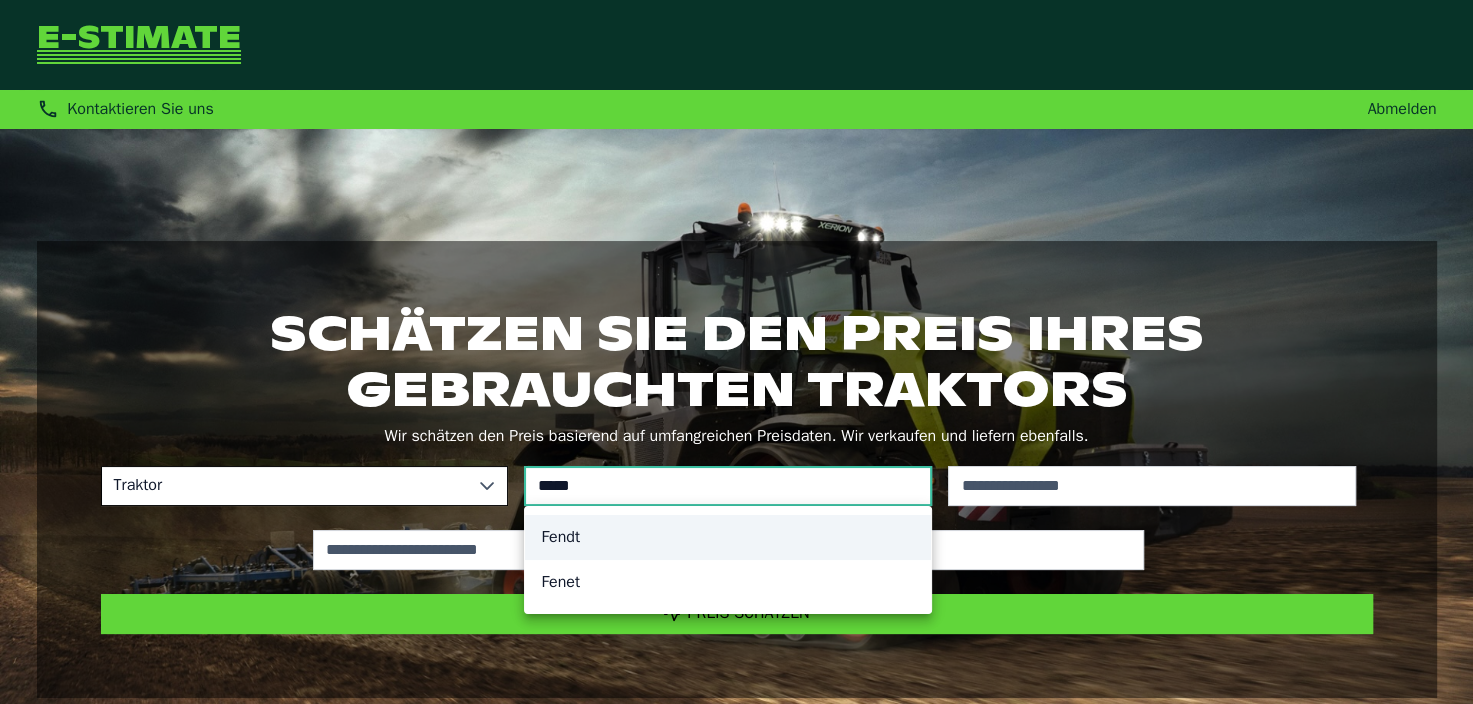 type on "*****" 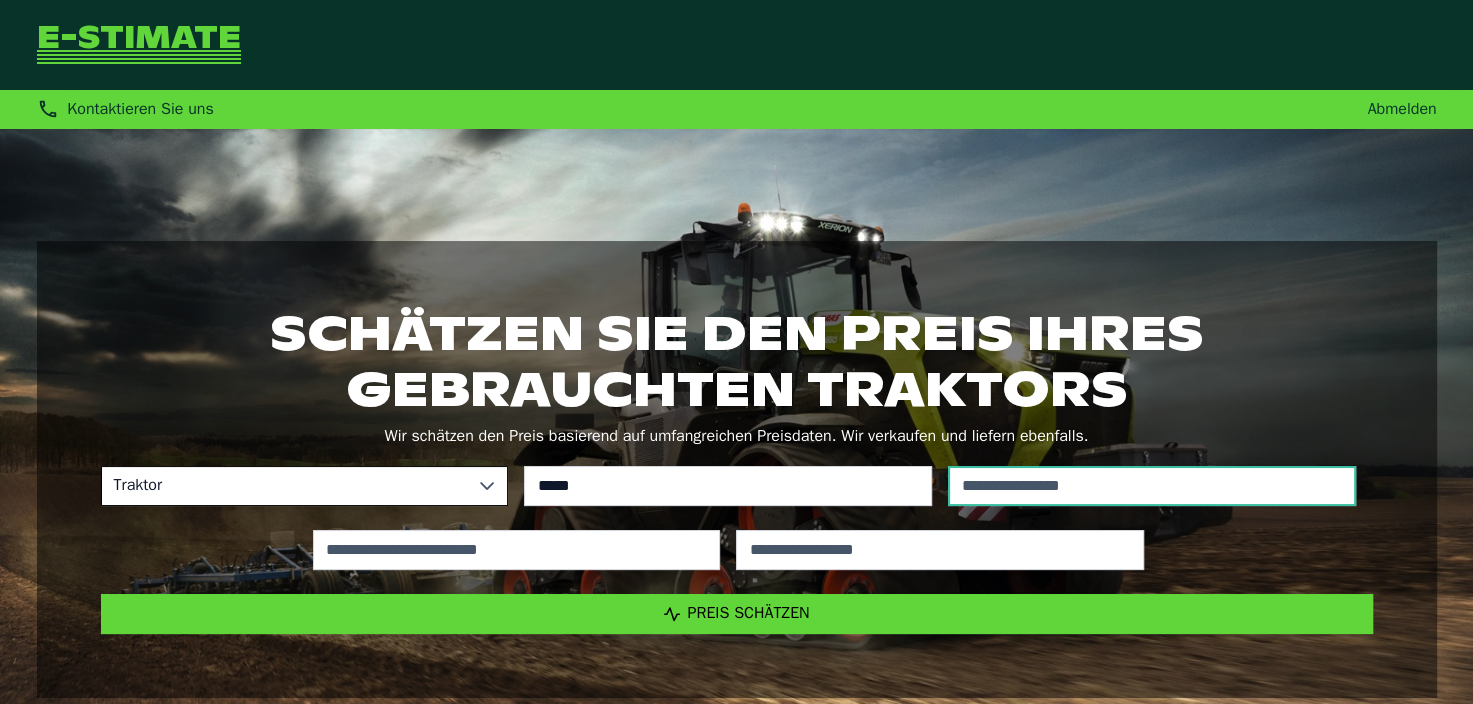 click at bounding box center (1152, 486) 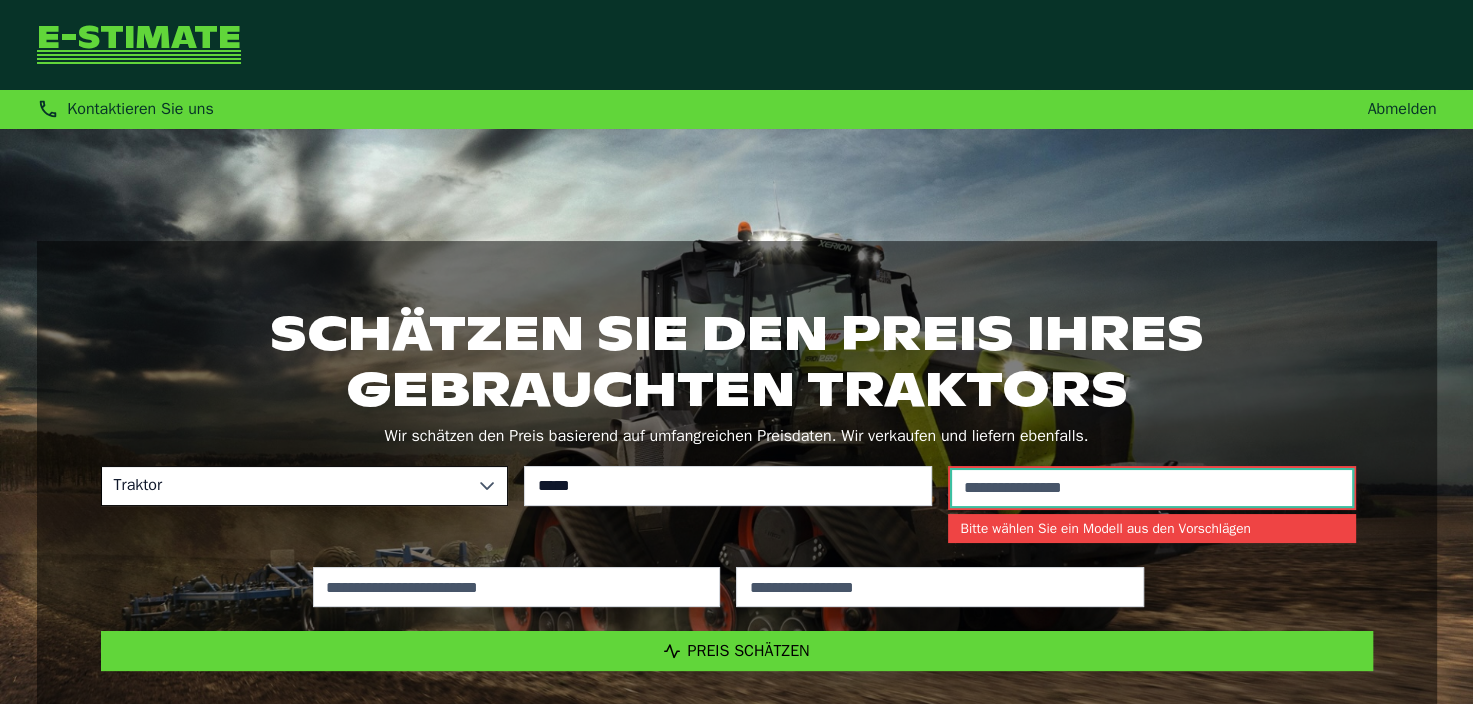 click at bounding box center (1152, 488) 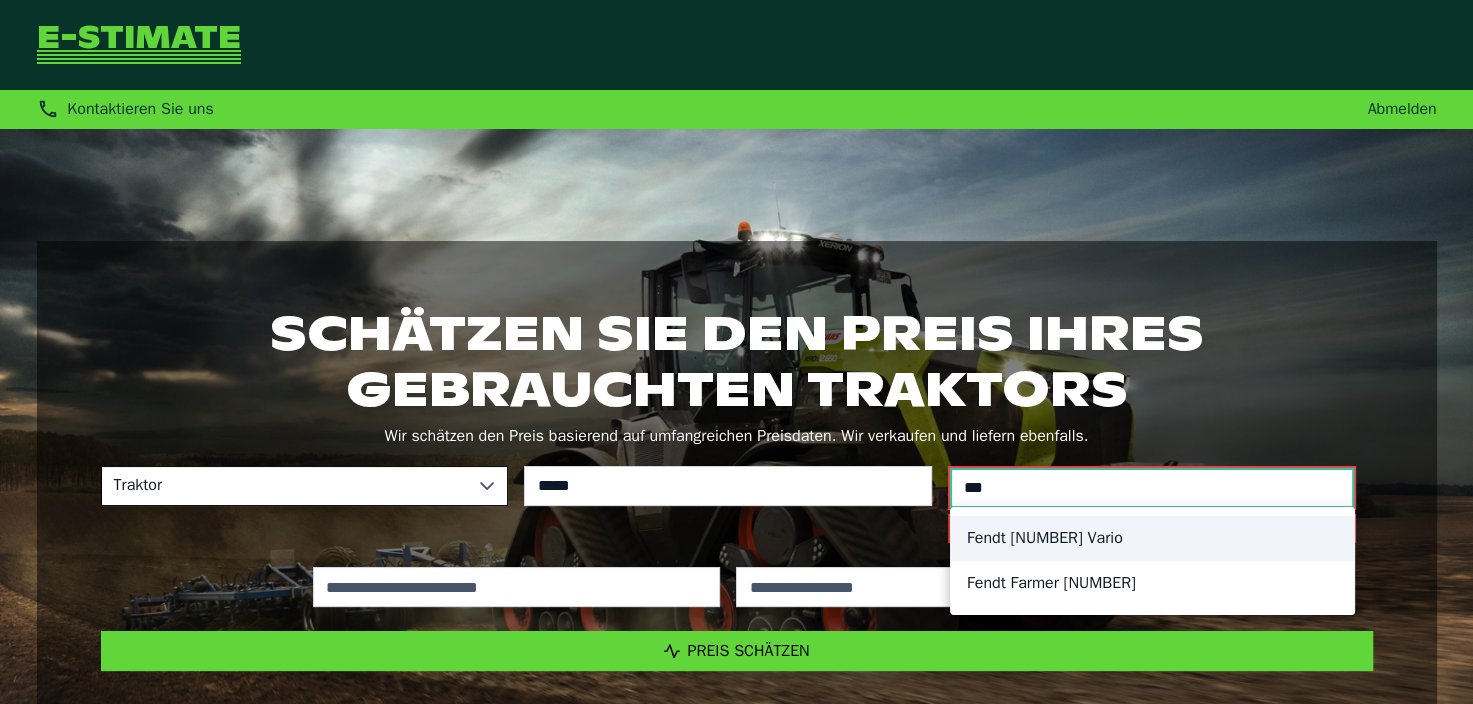 type on "***" 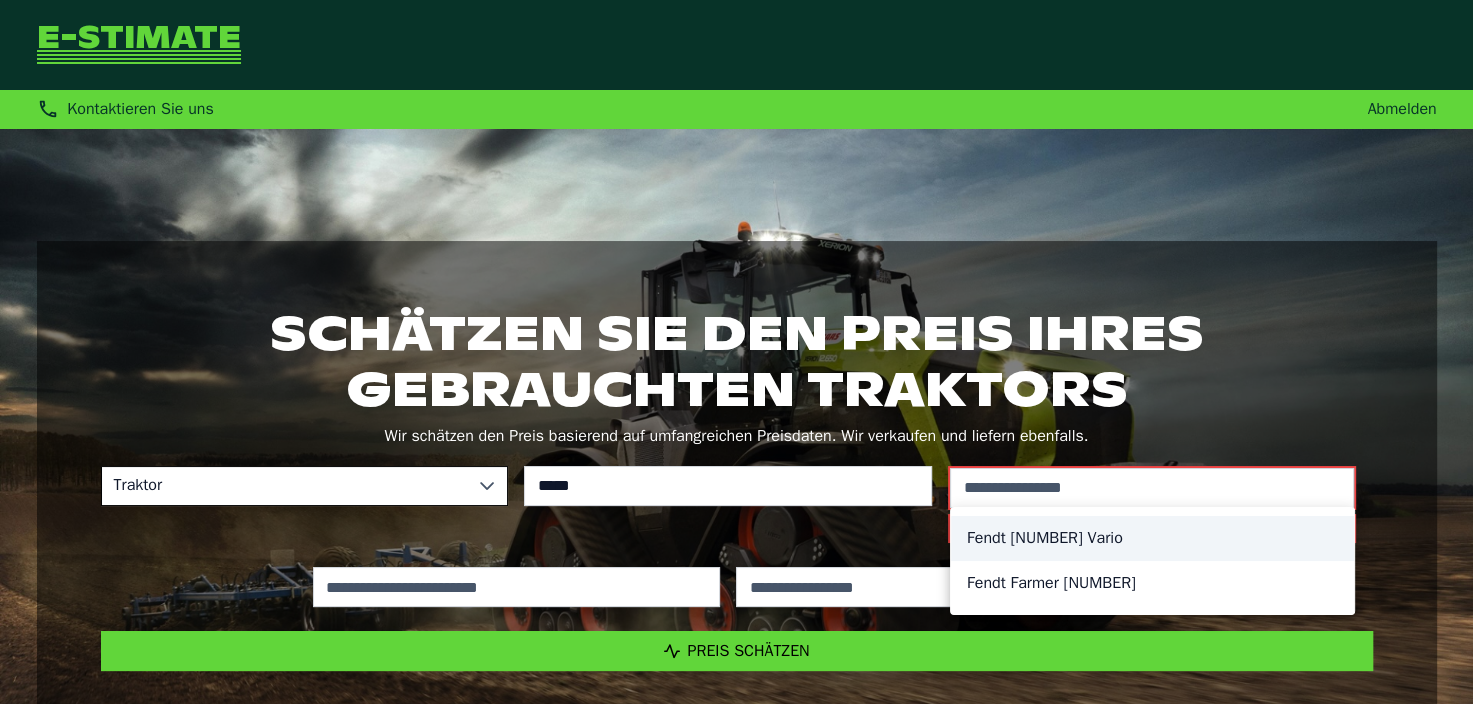 click on "Fendt 309 Vario" 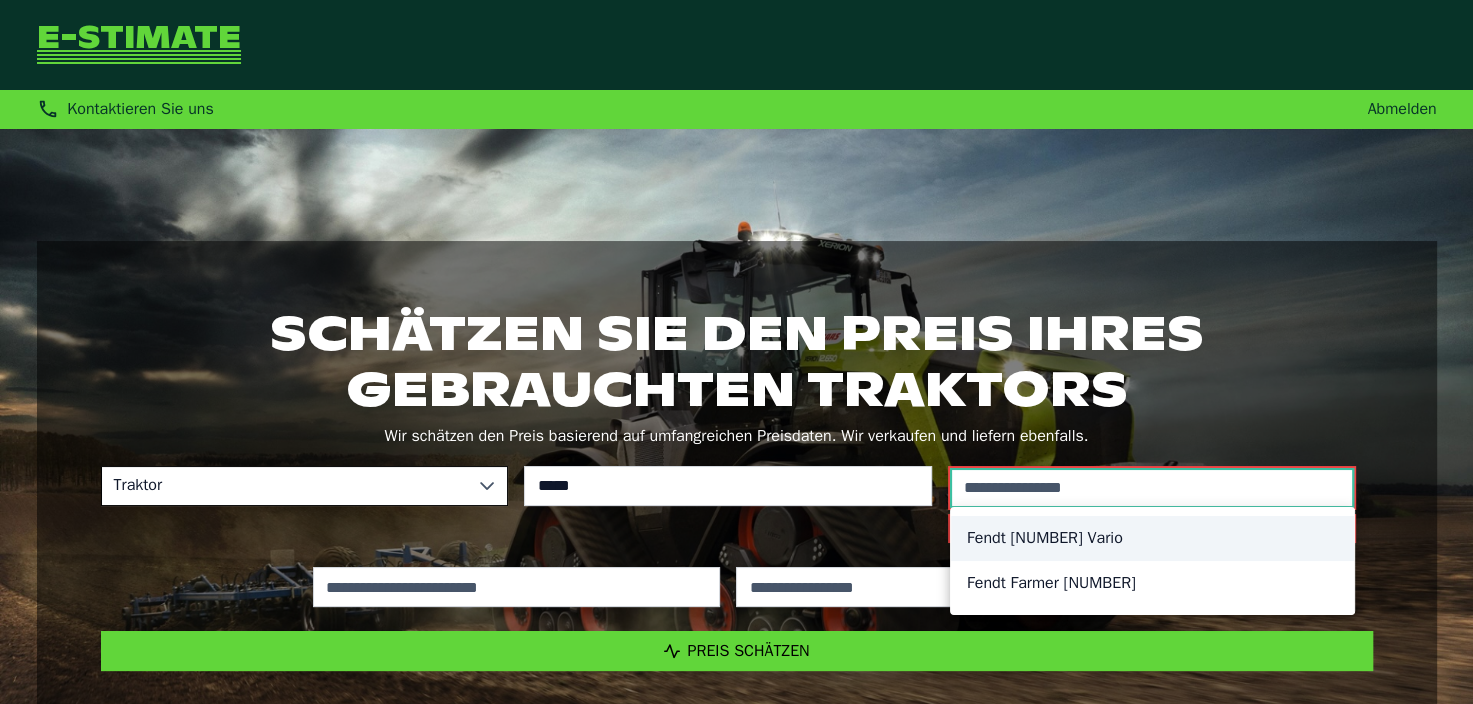 type on "*********" 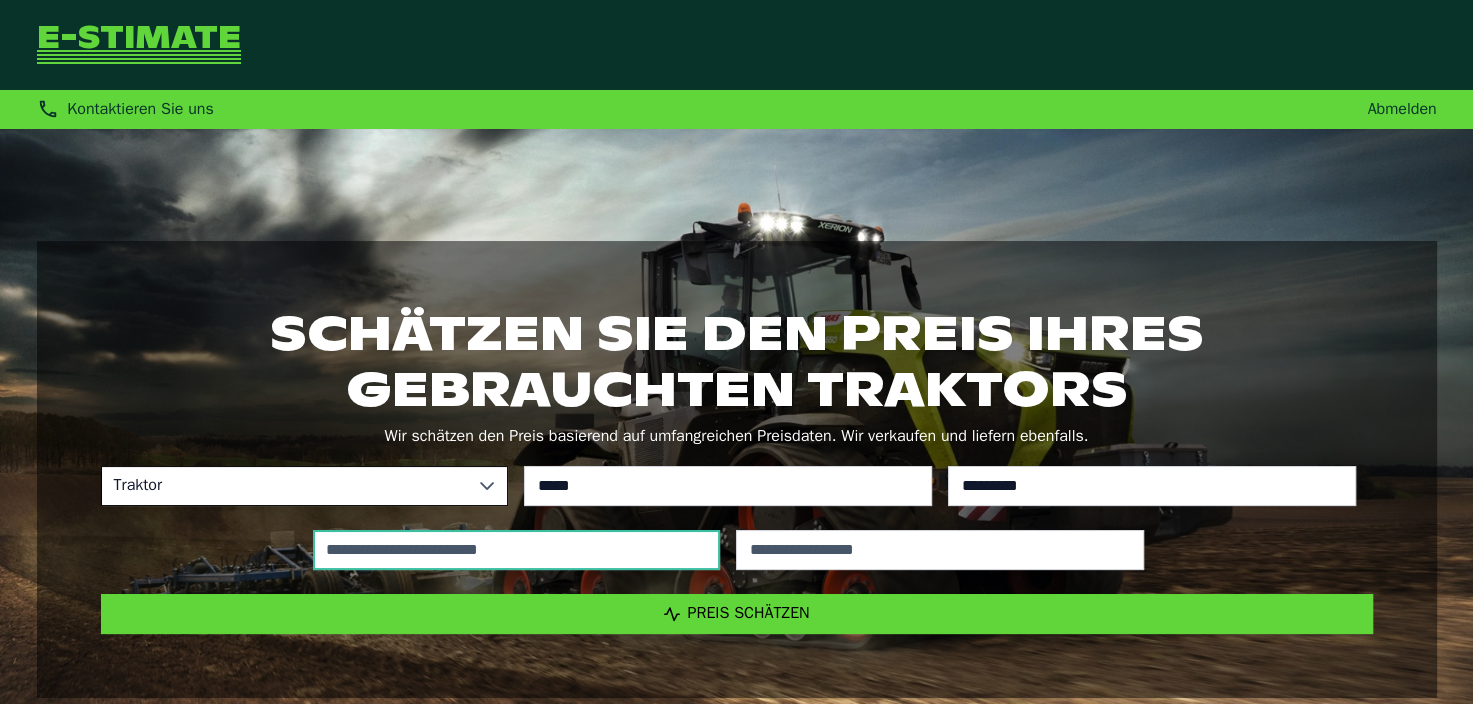 click at bounding box center (517, 550) 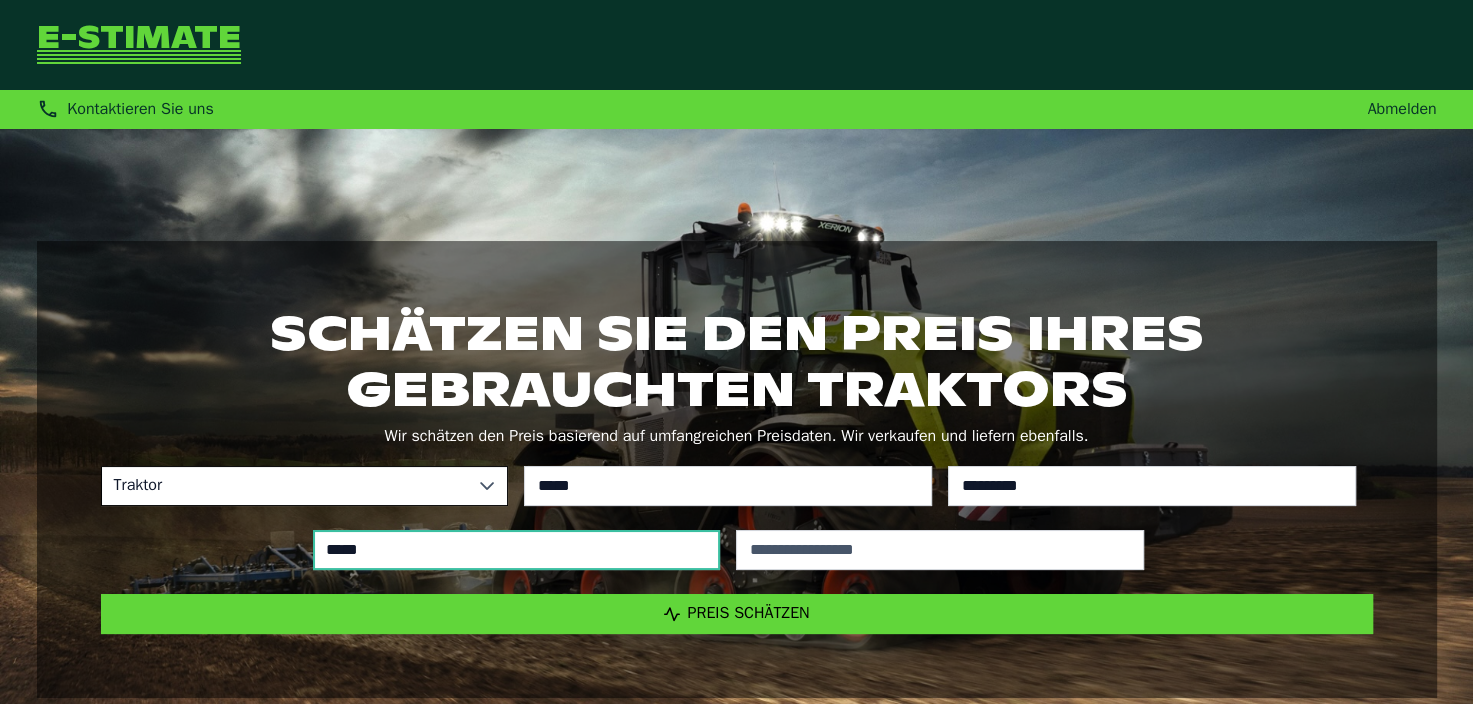 type on "******" 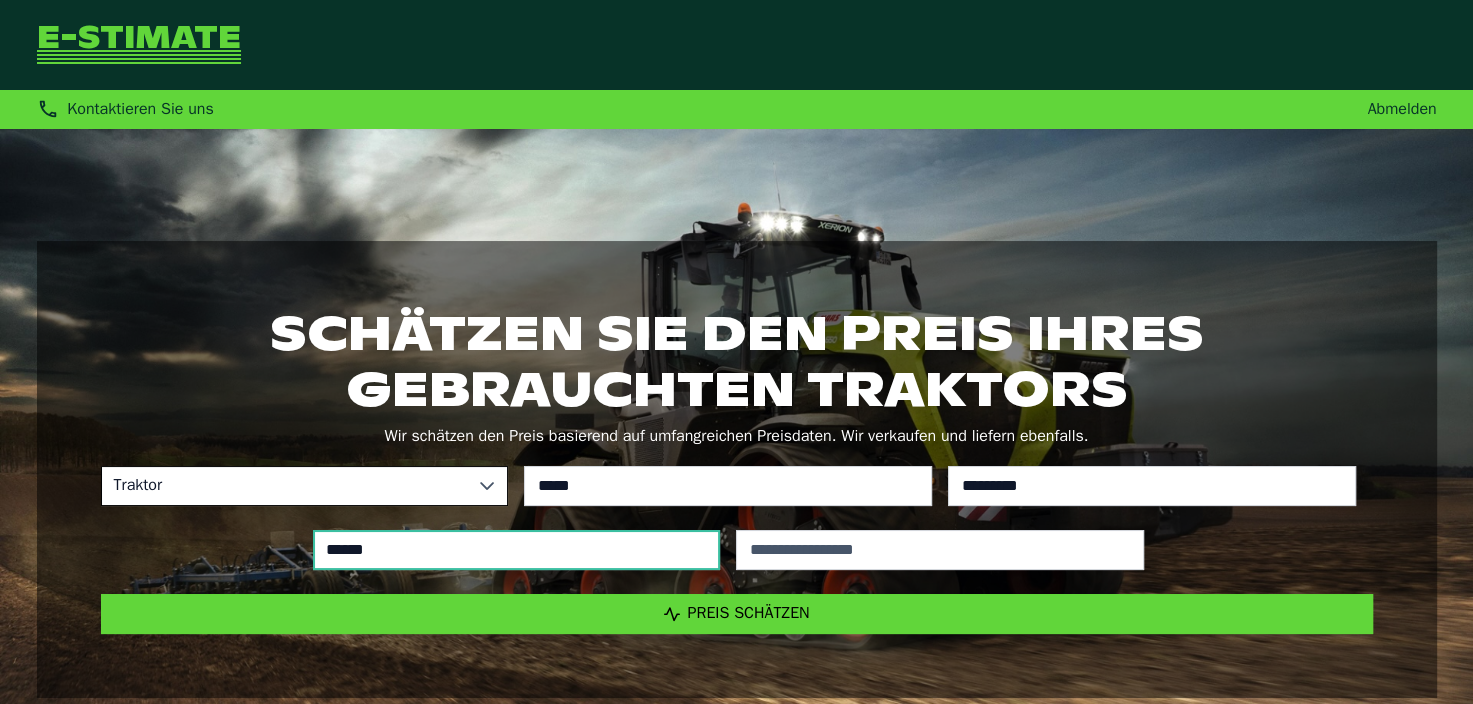 click on "******" at bounding box center (517, 550) 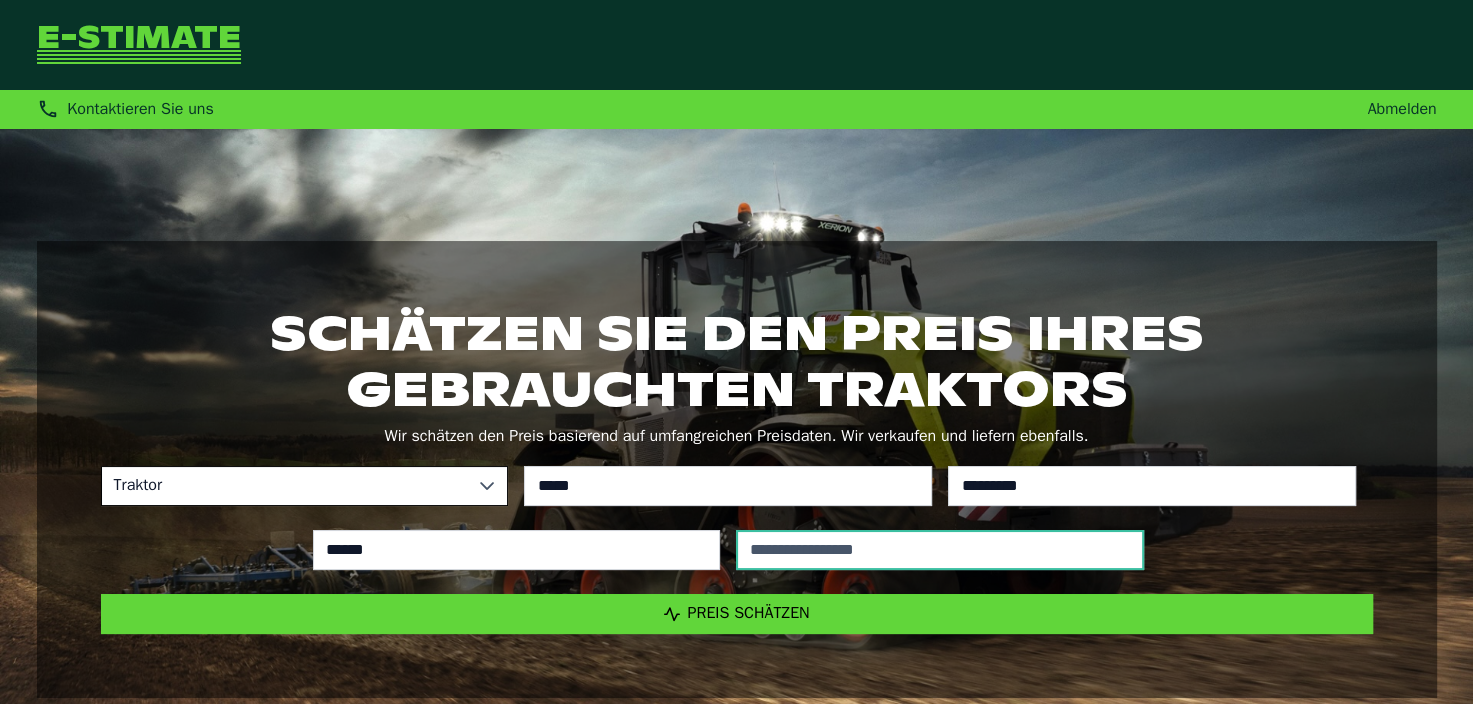 click at bounding box center (940, 550) 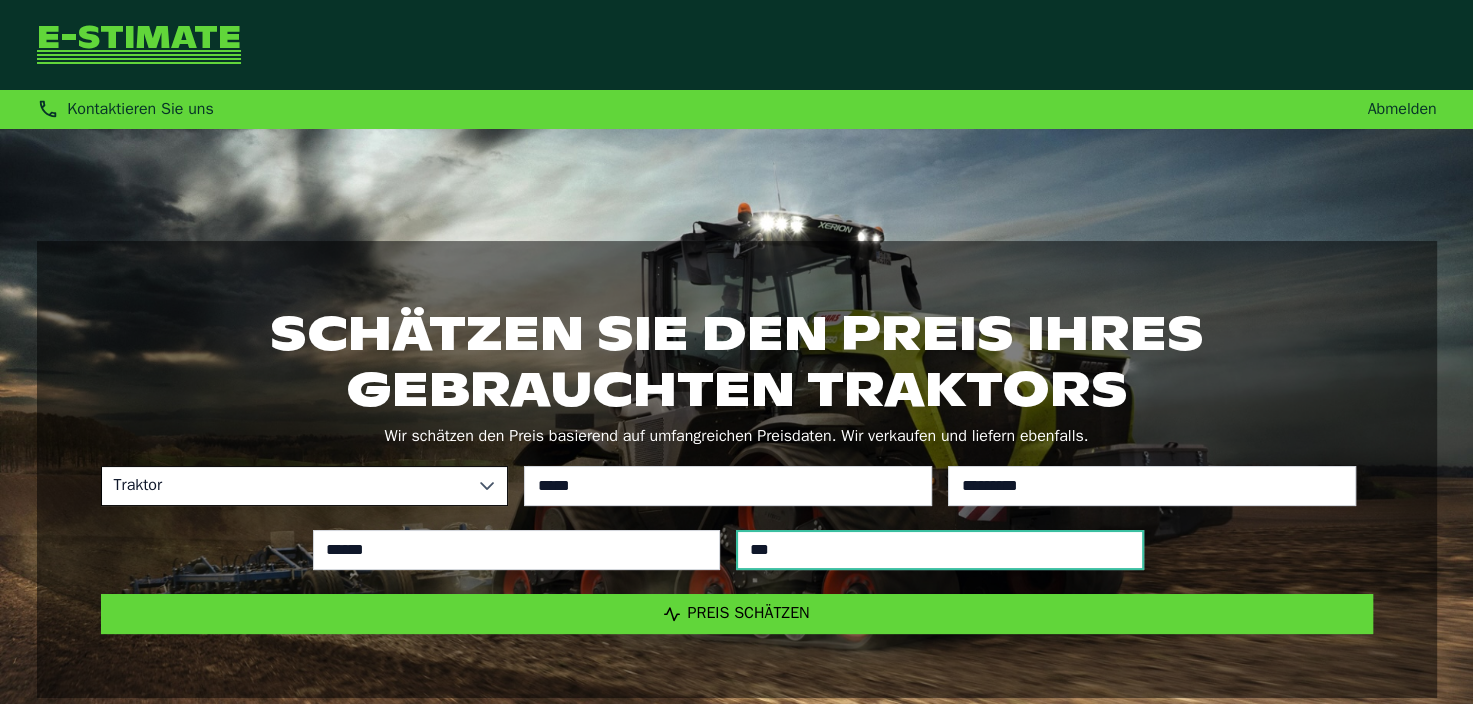 type on "****" 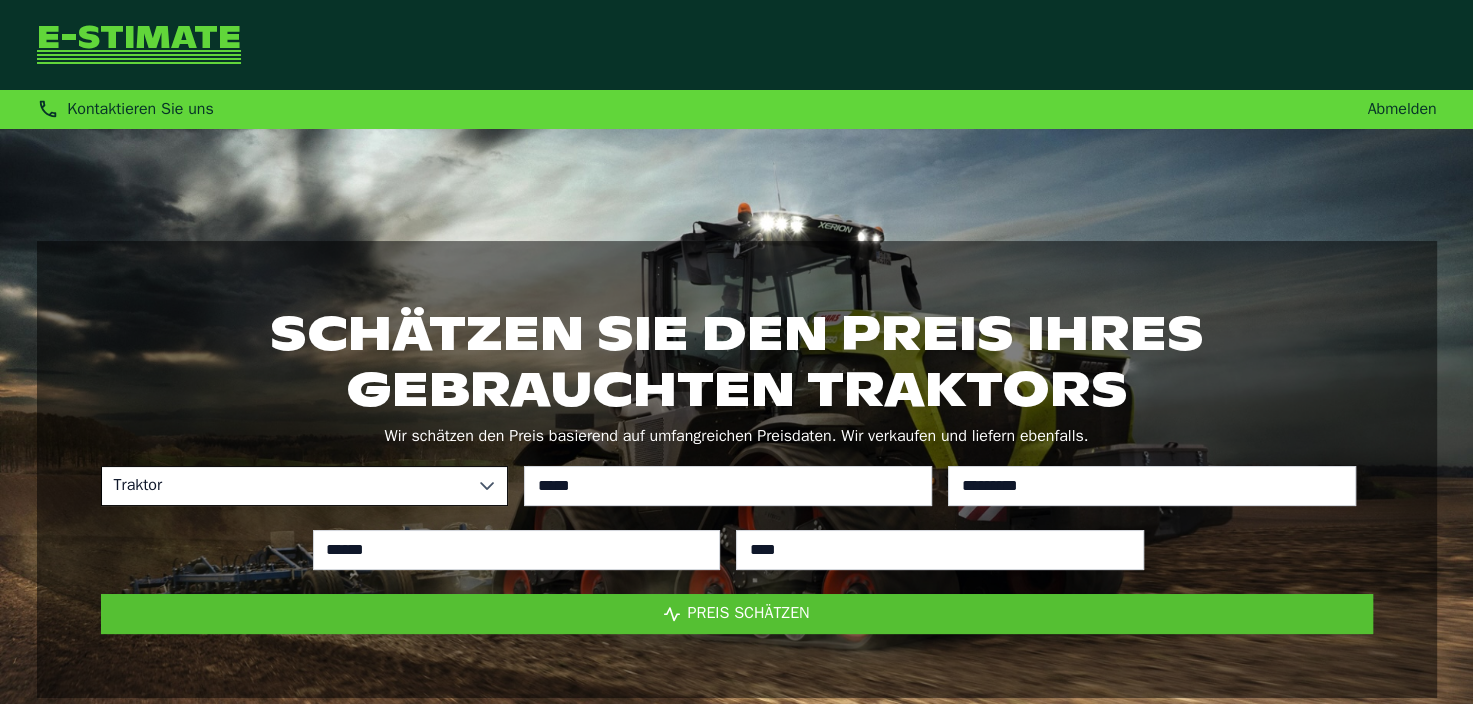 click on "Preis schätzen" at bounding box center (737, 614) 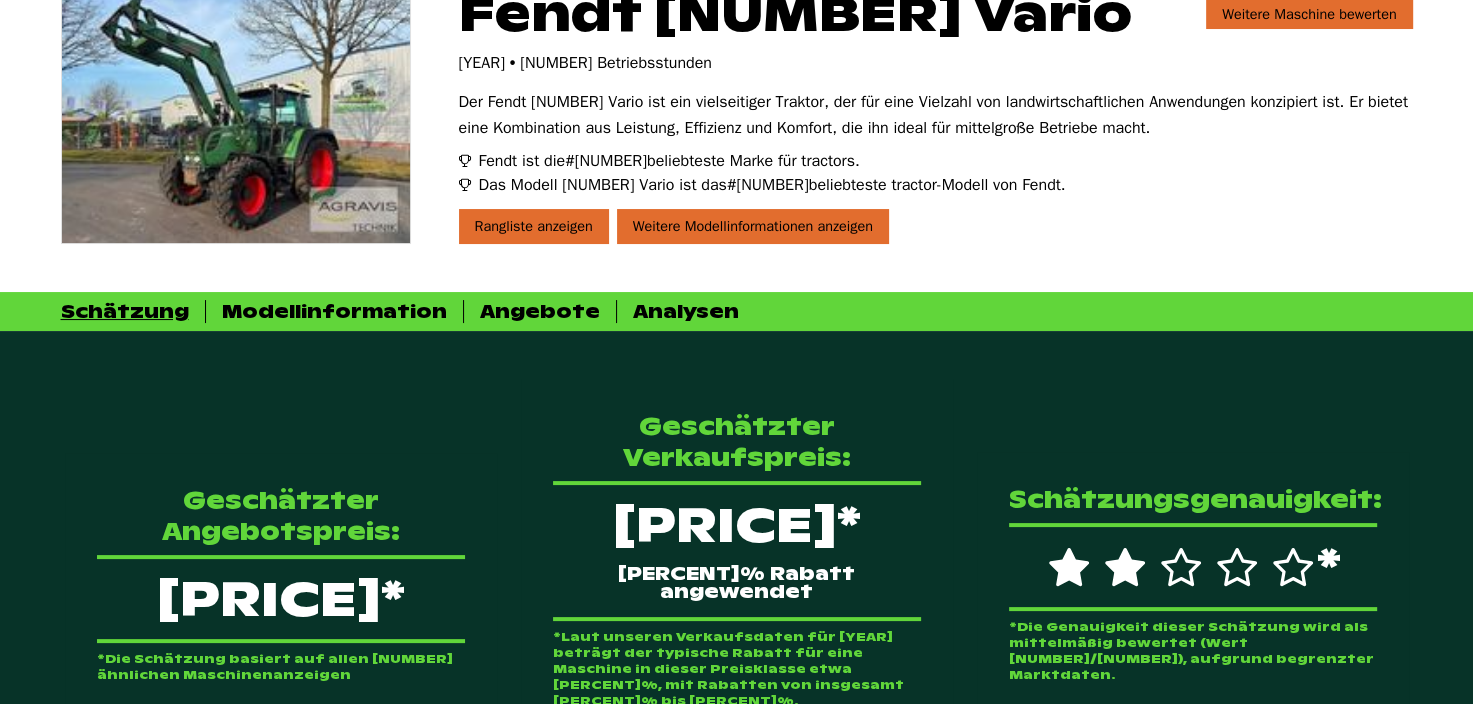 scroll, scrollTop: 229, scrollLeft: 0, axis: vertical 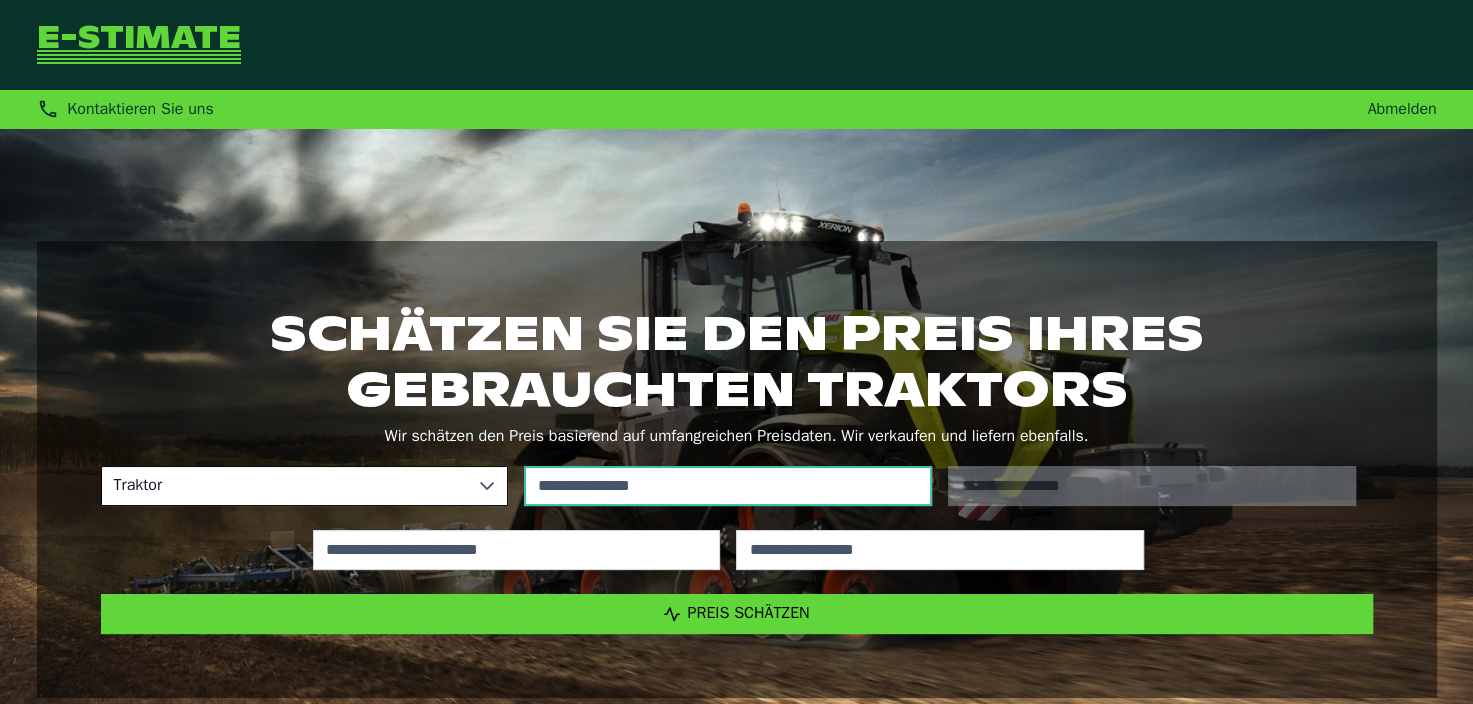 click at bounding box center [728, 486] 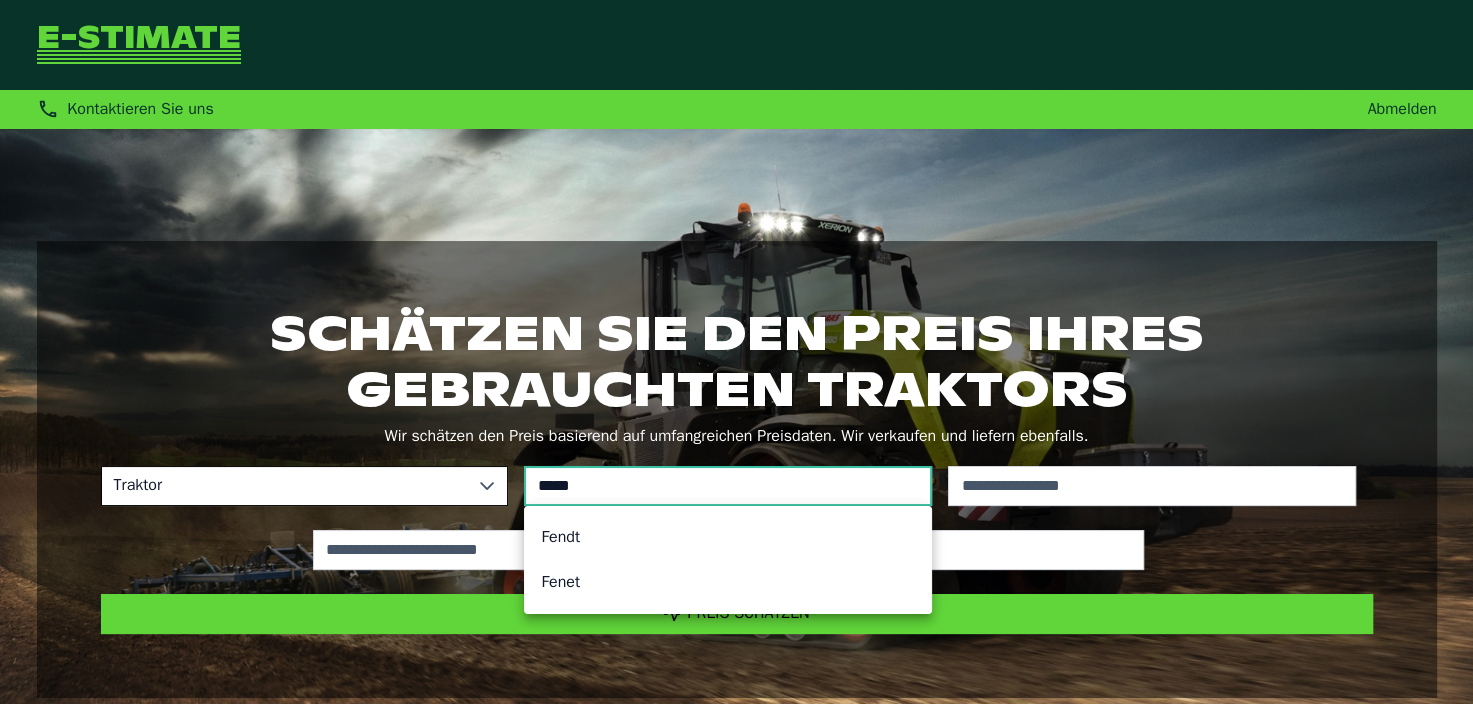 type on "*****" 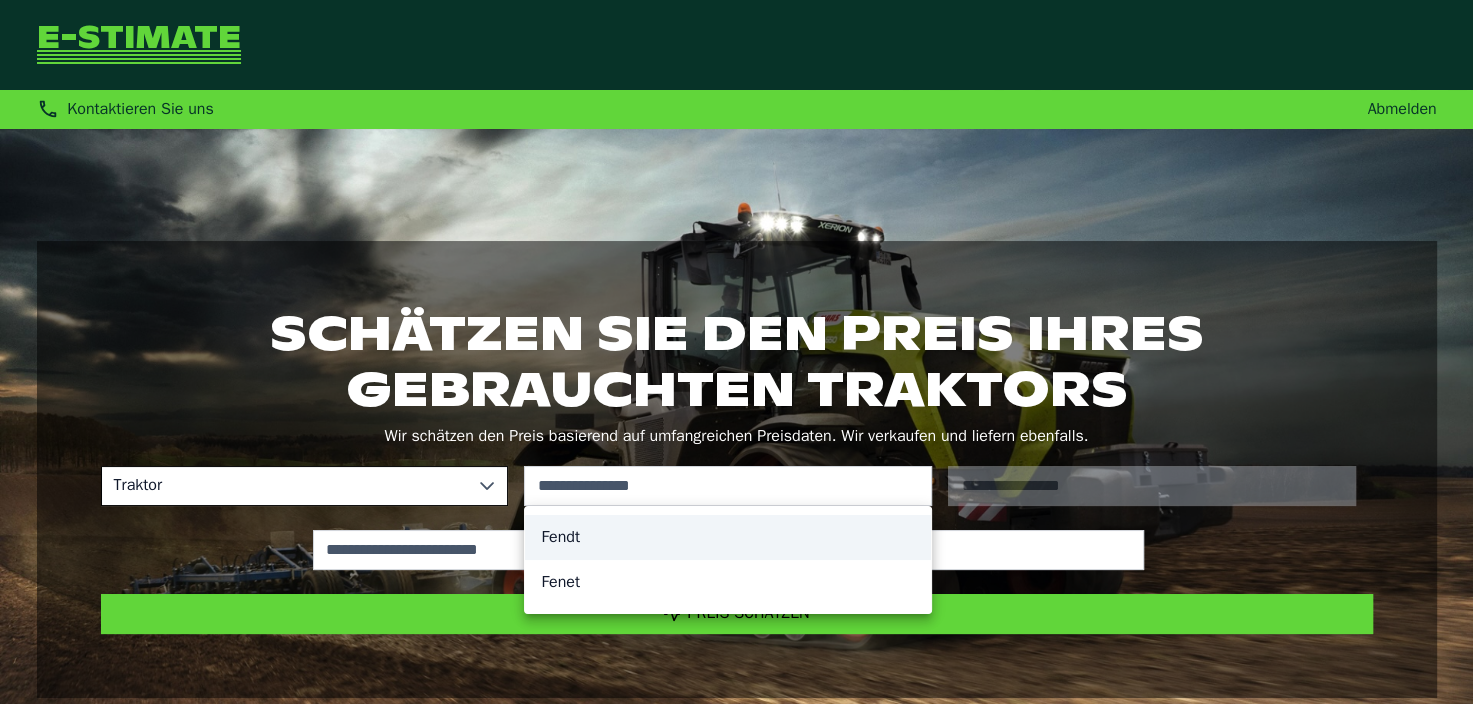 click on "Fendt" 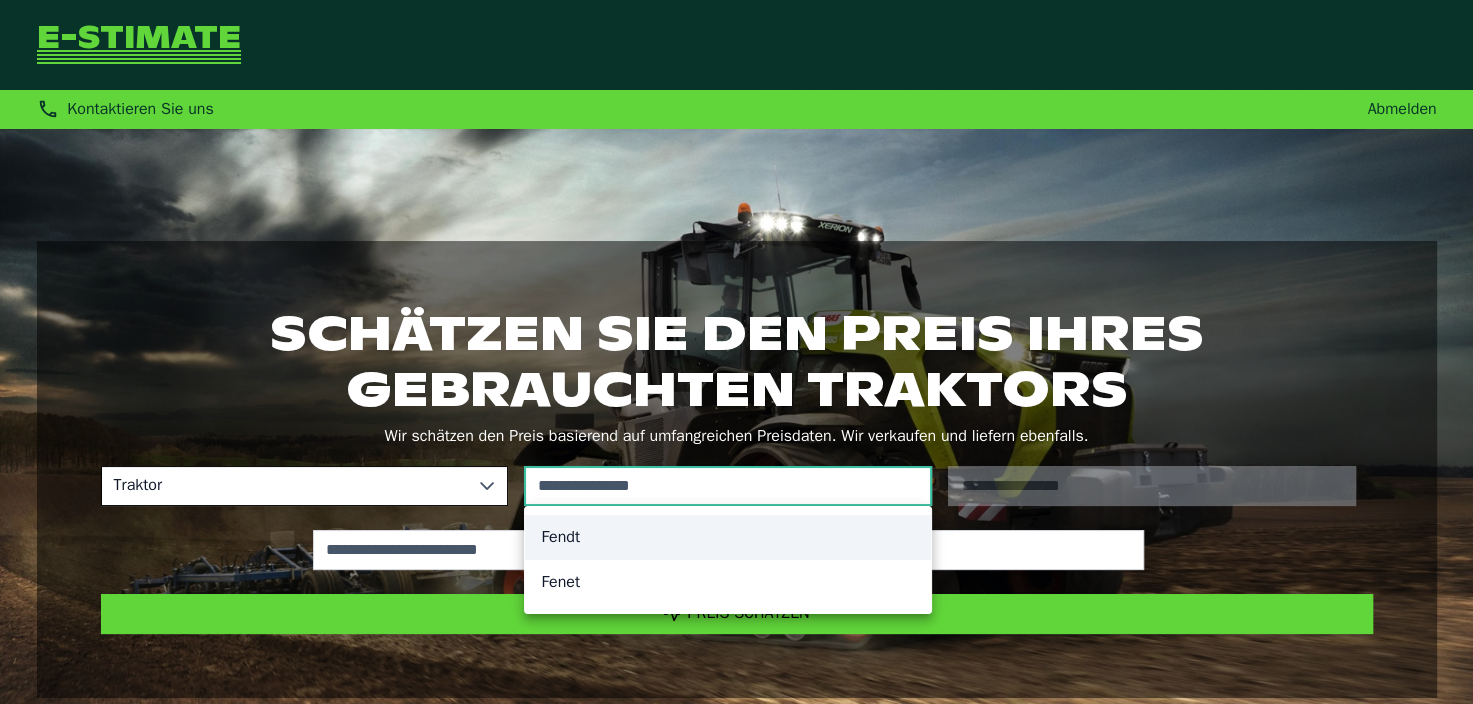 type on "*****" 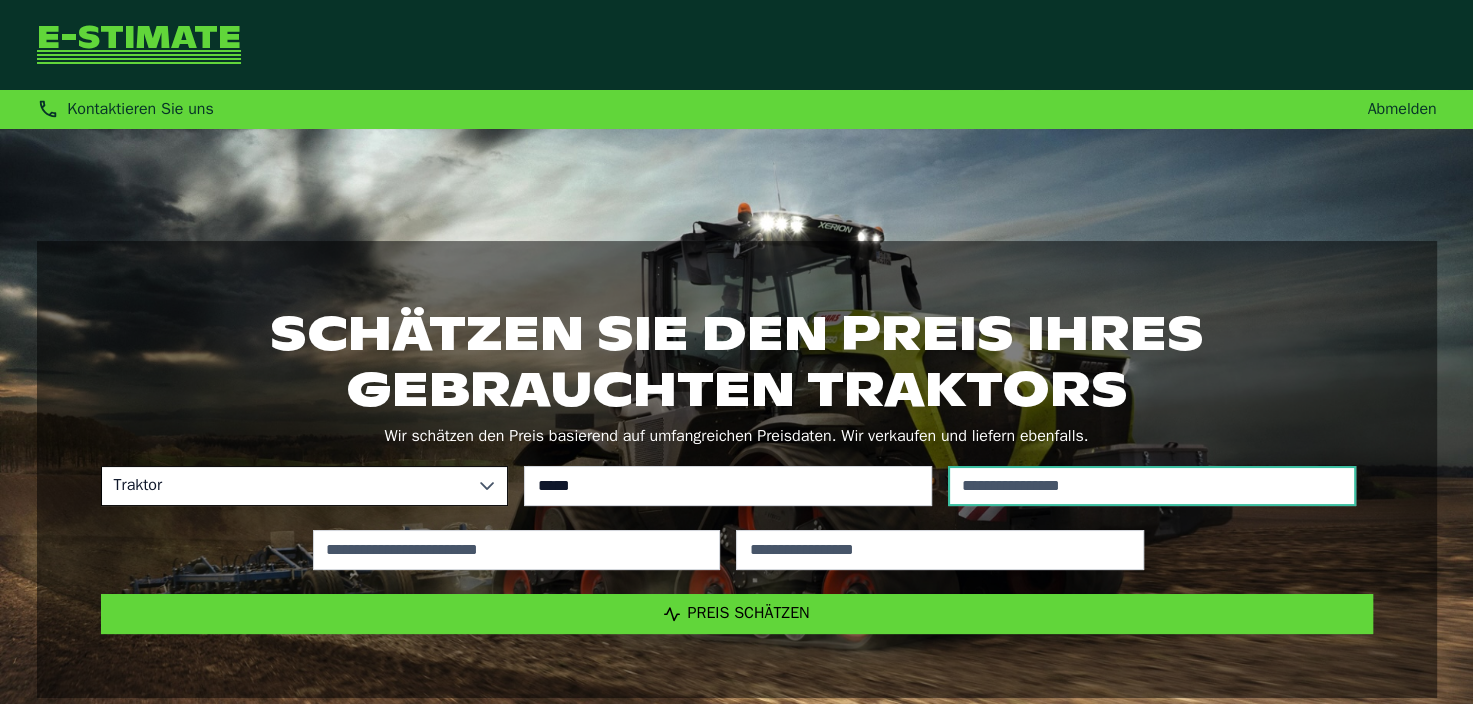 click at bounding box center (1152, 486) 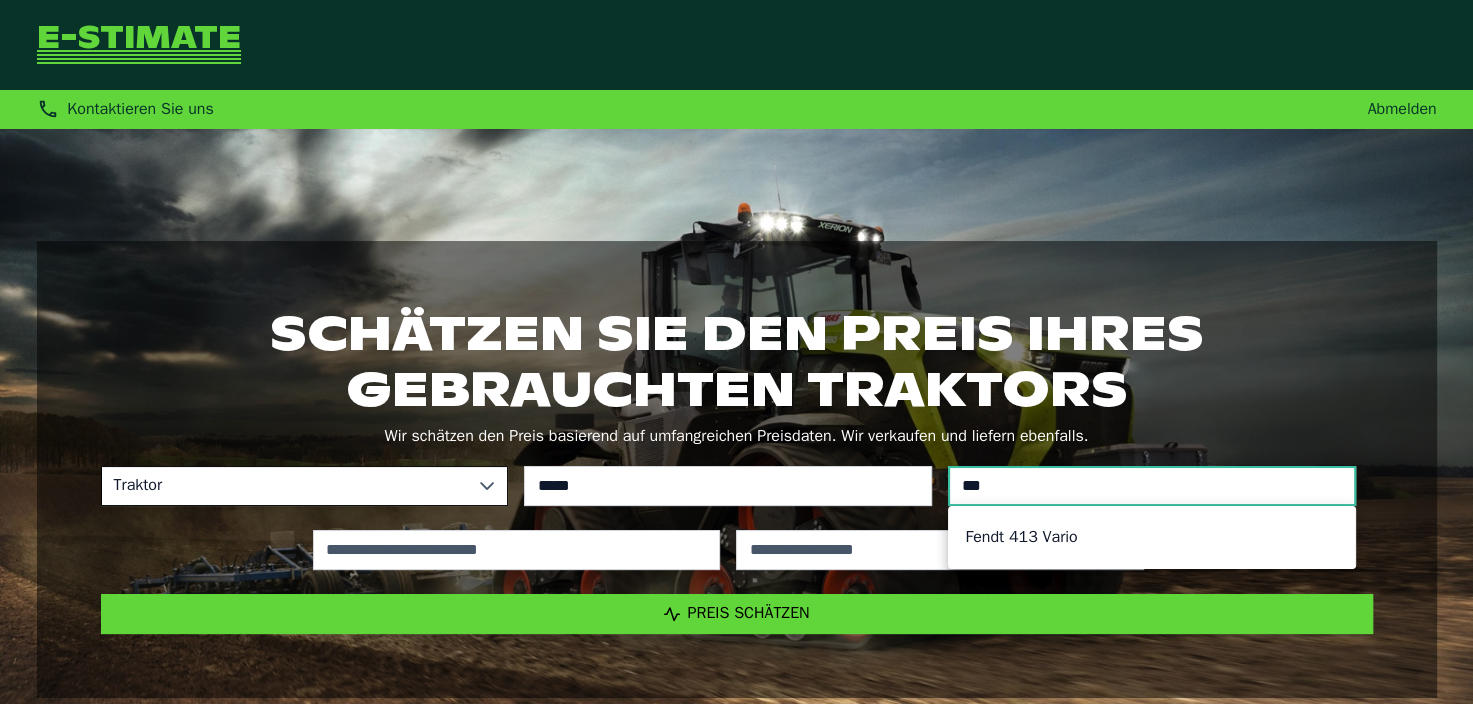type on "***" 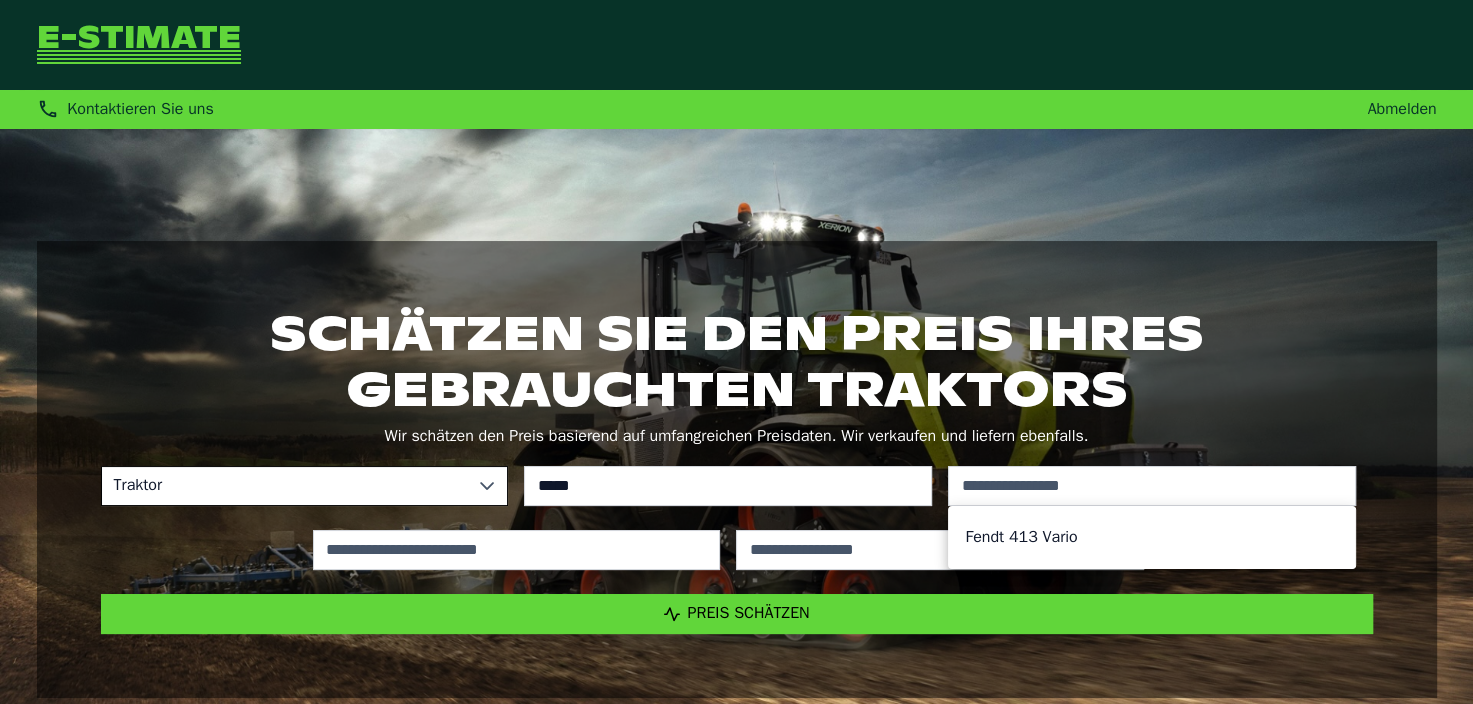 click on "Fendt 413 Vario" 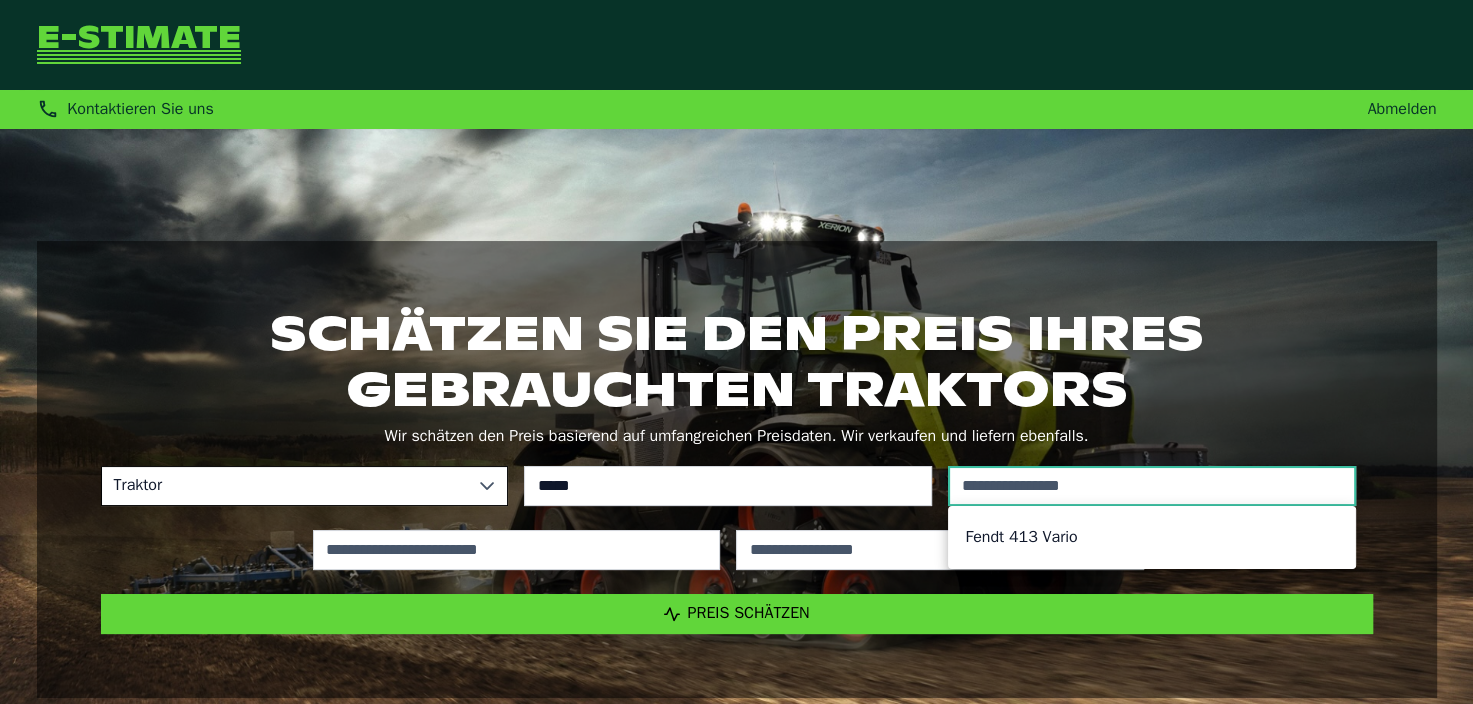 type on "*********" 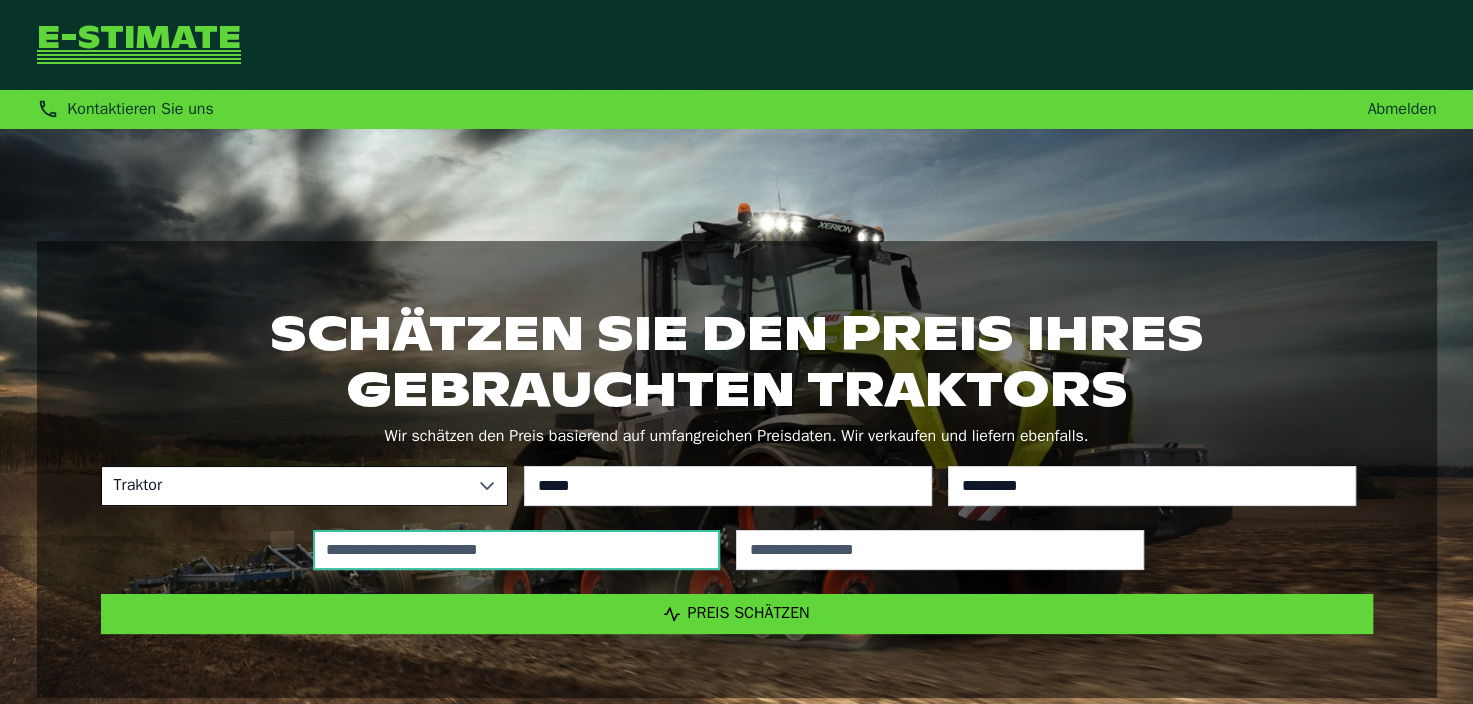 click at bounding box center [517, 550] 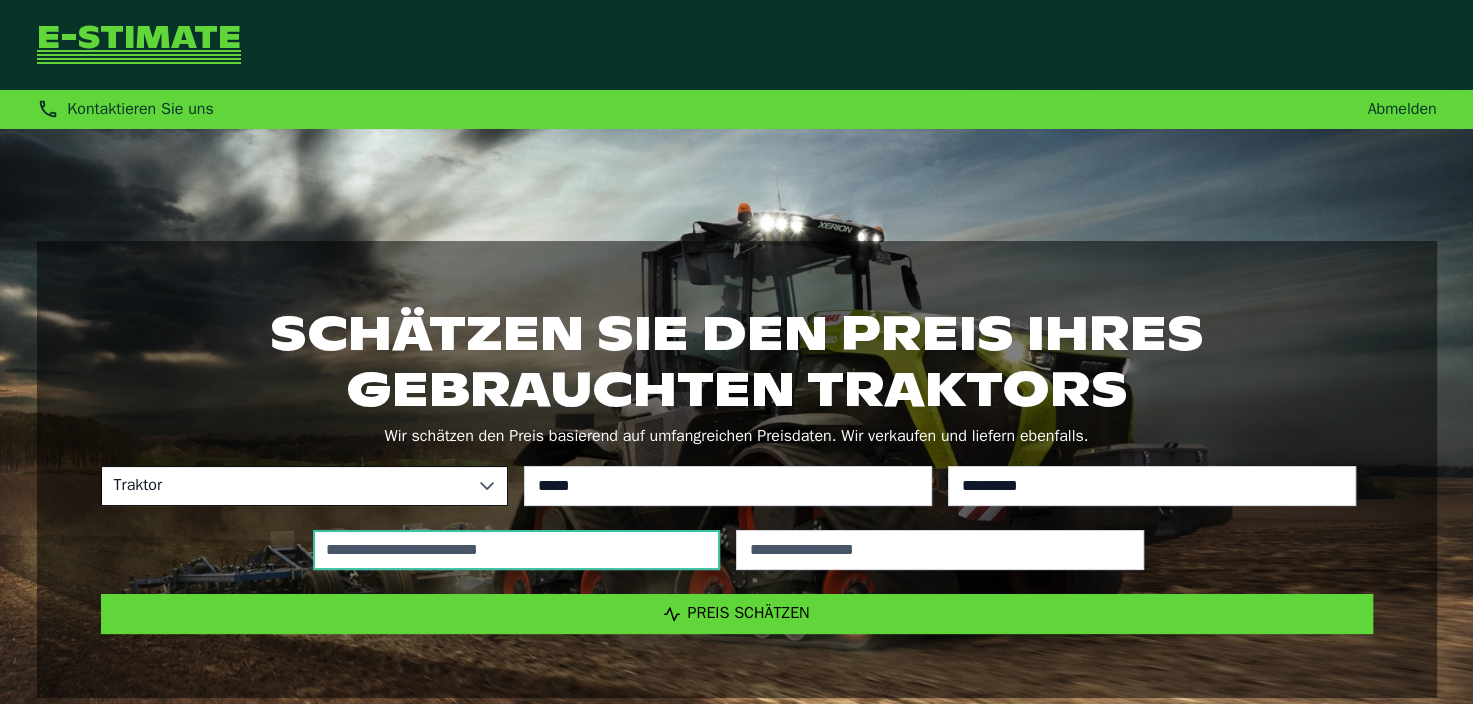 click at bounding box center [517, 550] 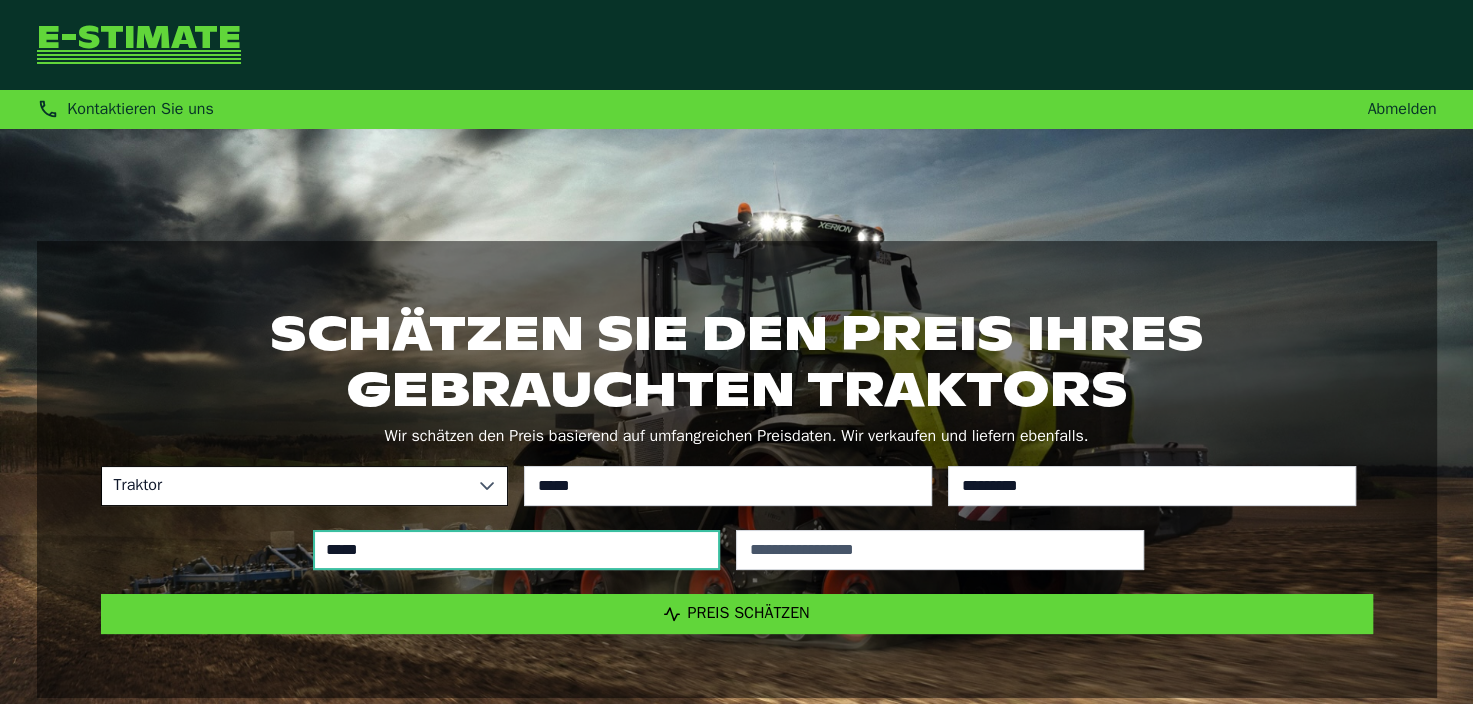type on "******" 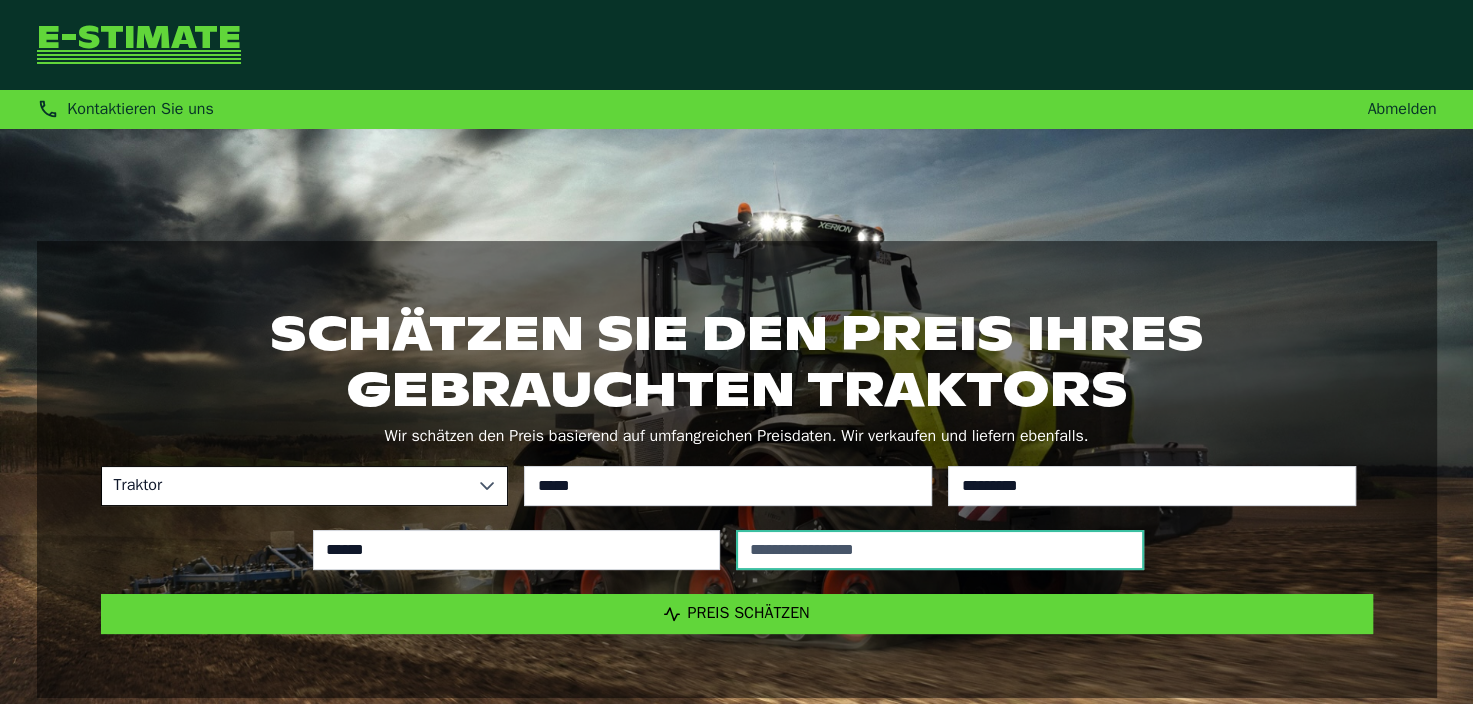 click at bounding box center (940, 550) 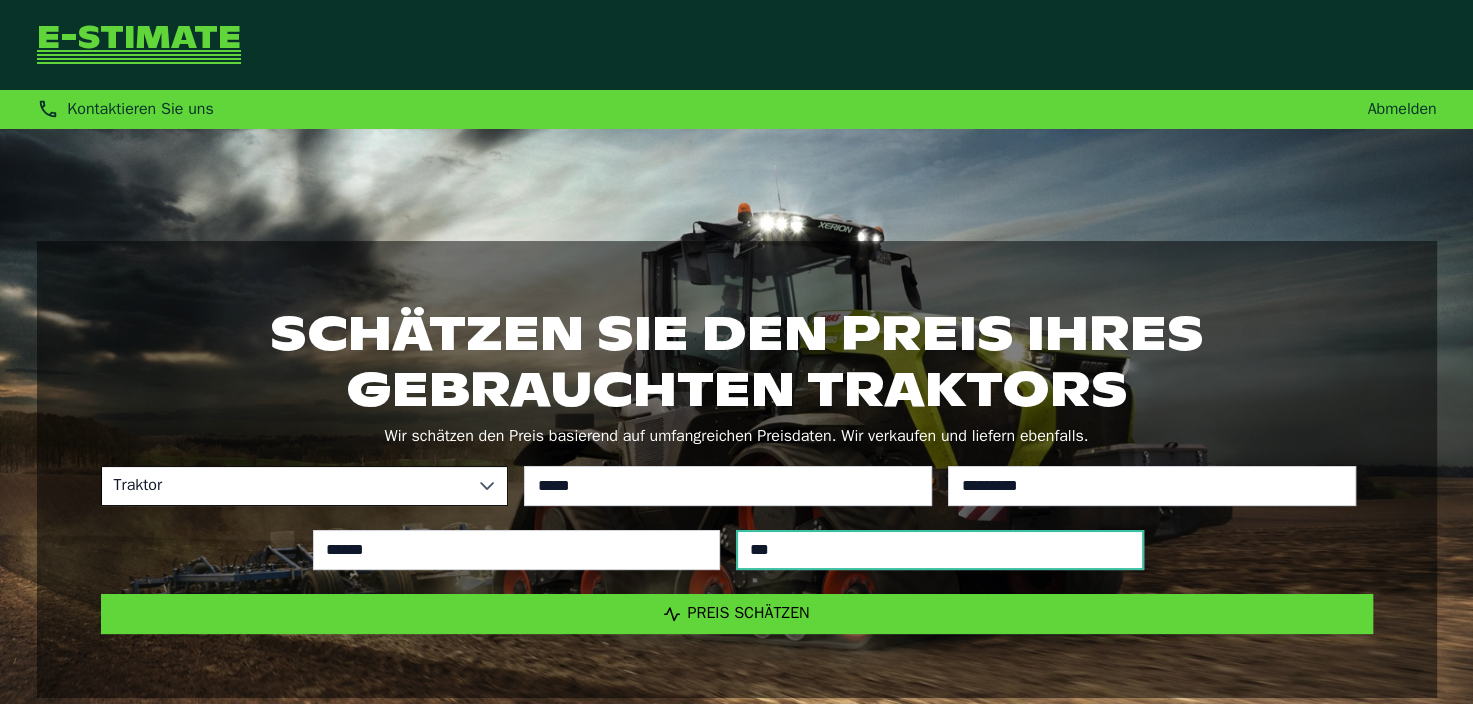 type on "****" 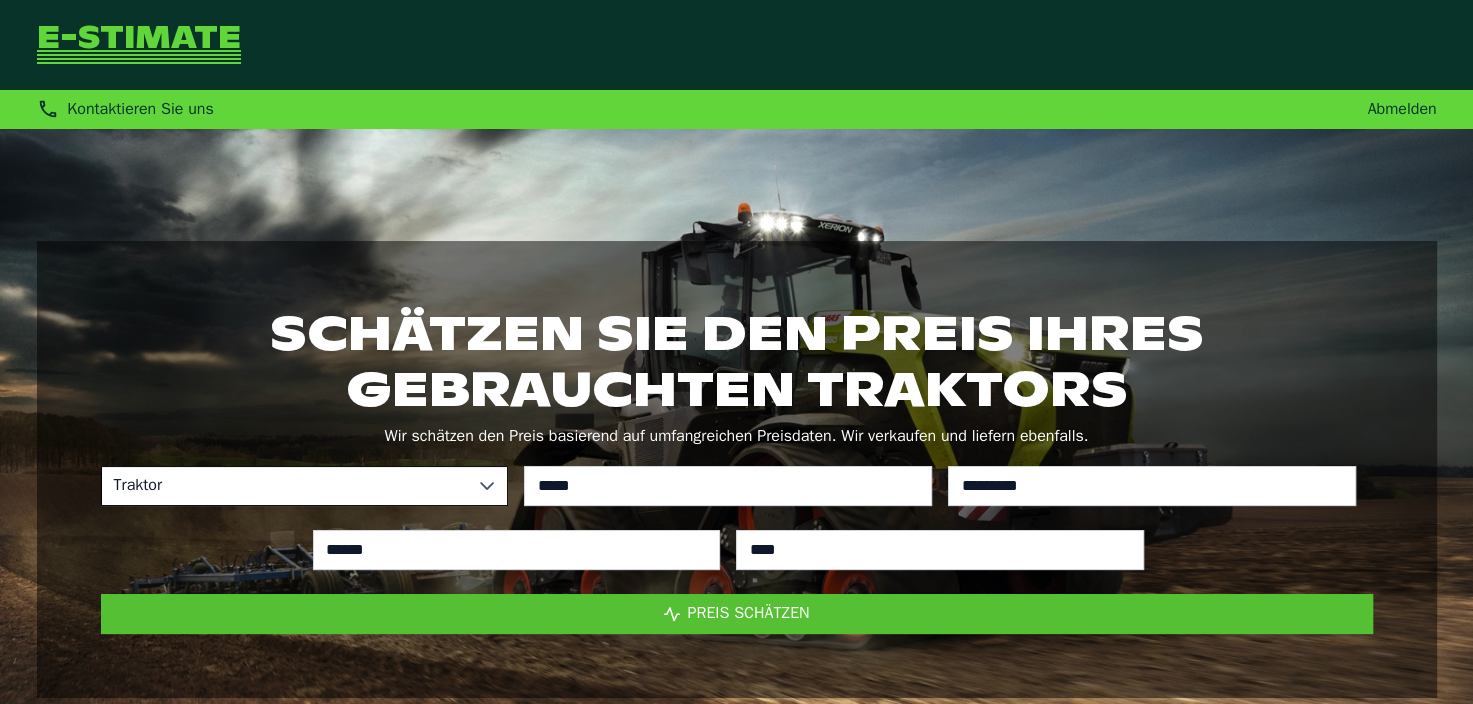 click on "Preis schätzen" at bounding box center (737, 614) 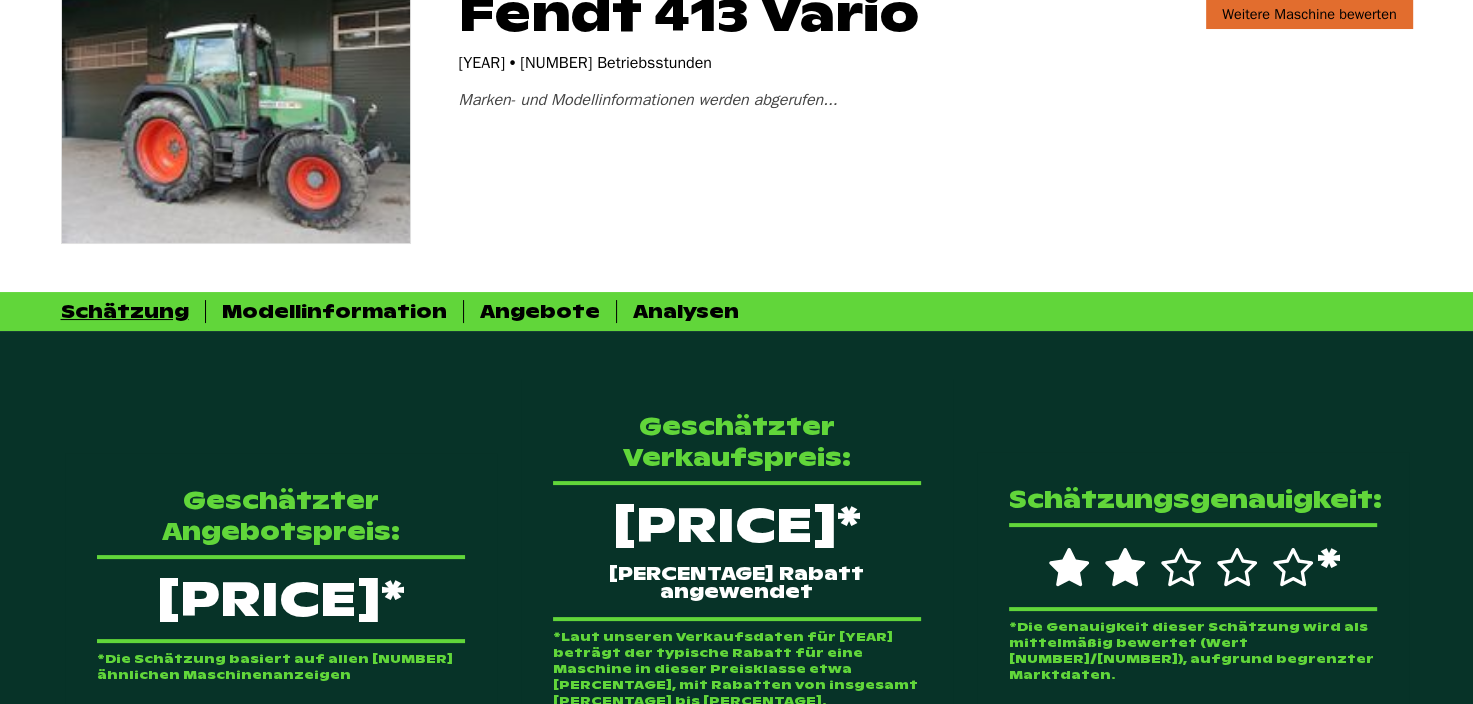 scroll, scrollTop: 229, scrollLeft: 0, axis: vertical 